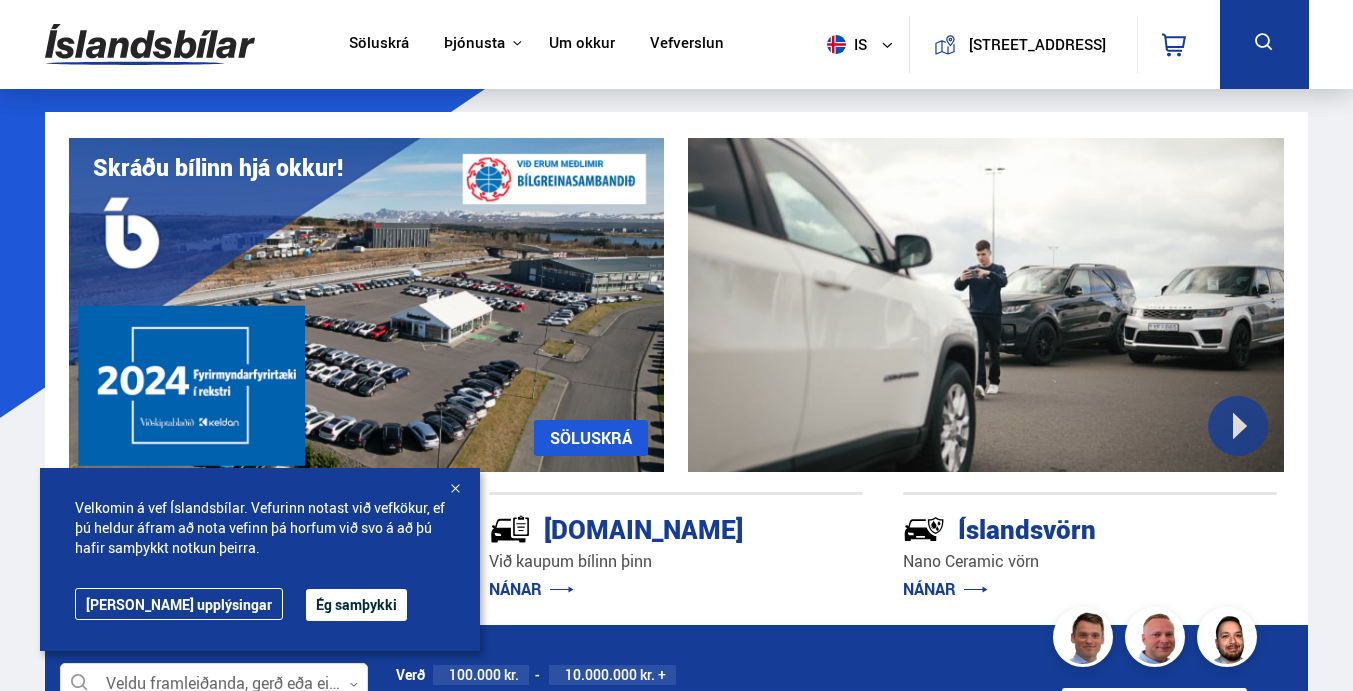 scroll, scrollTop: 0, scrollLeft: 0, axis: both 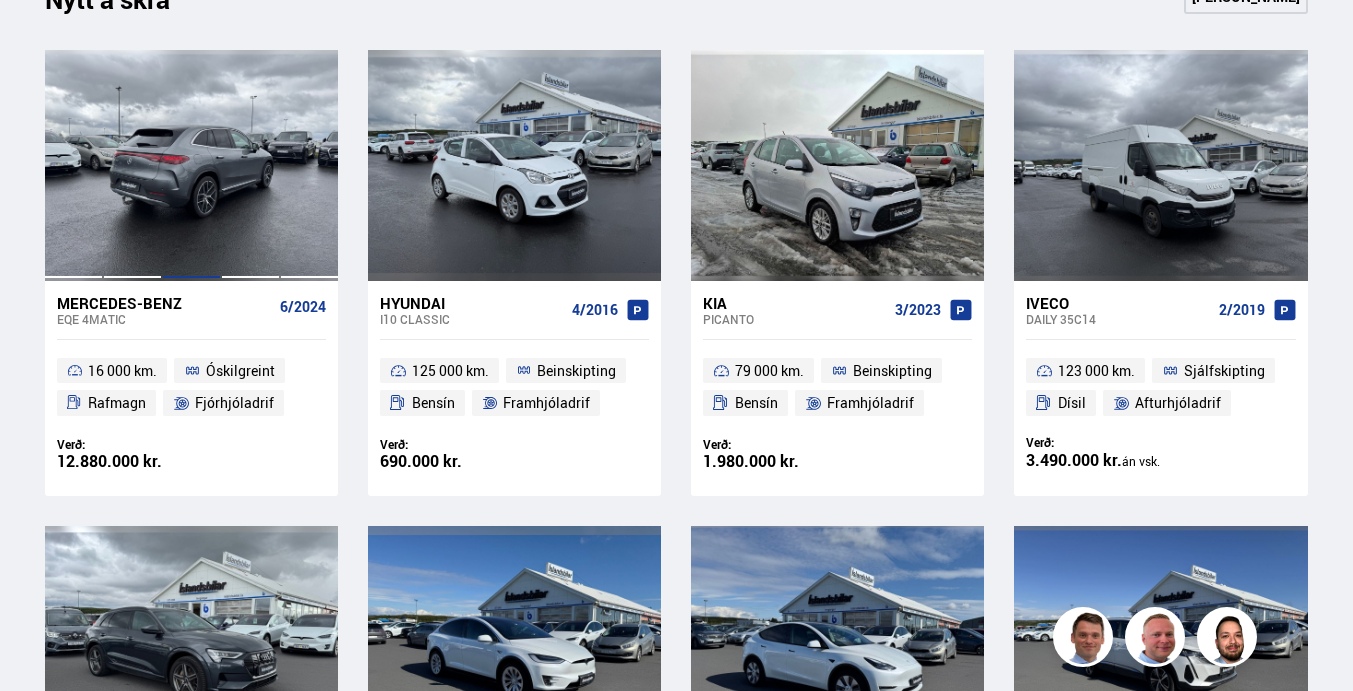 click at bounding box center (191, 165) 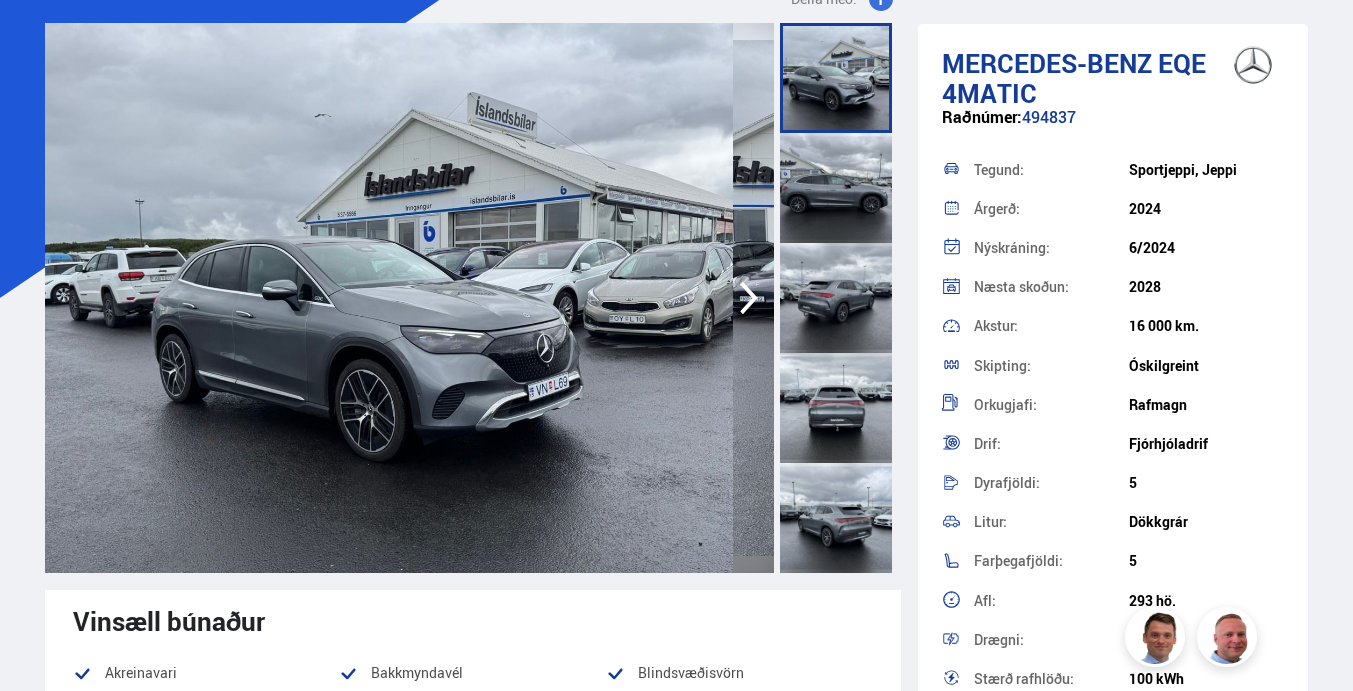 scroll, scrollTop: 0, scrollLeft: 0, axis: both 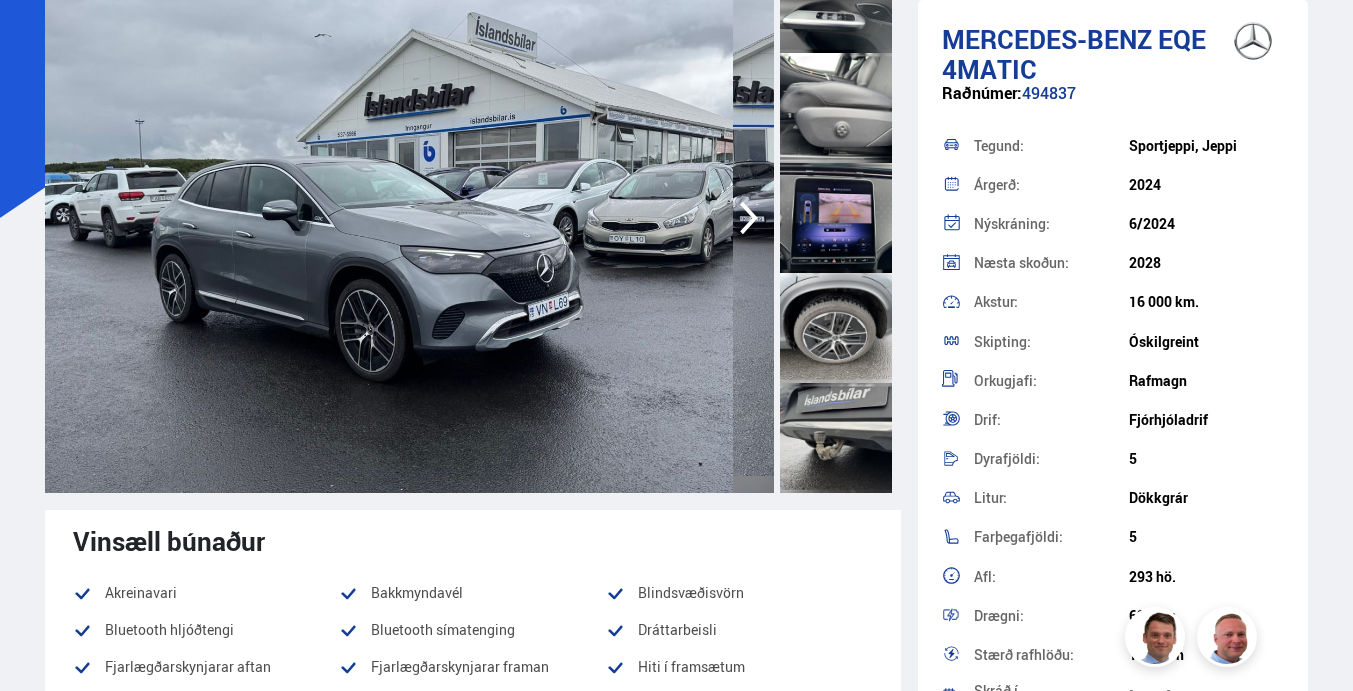 click at bounding box center [389, 218] 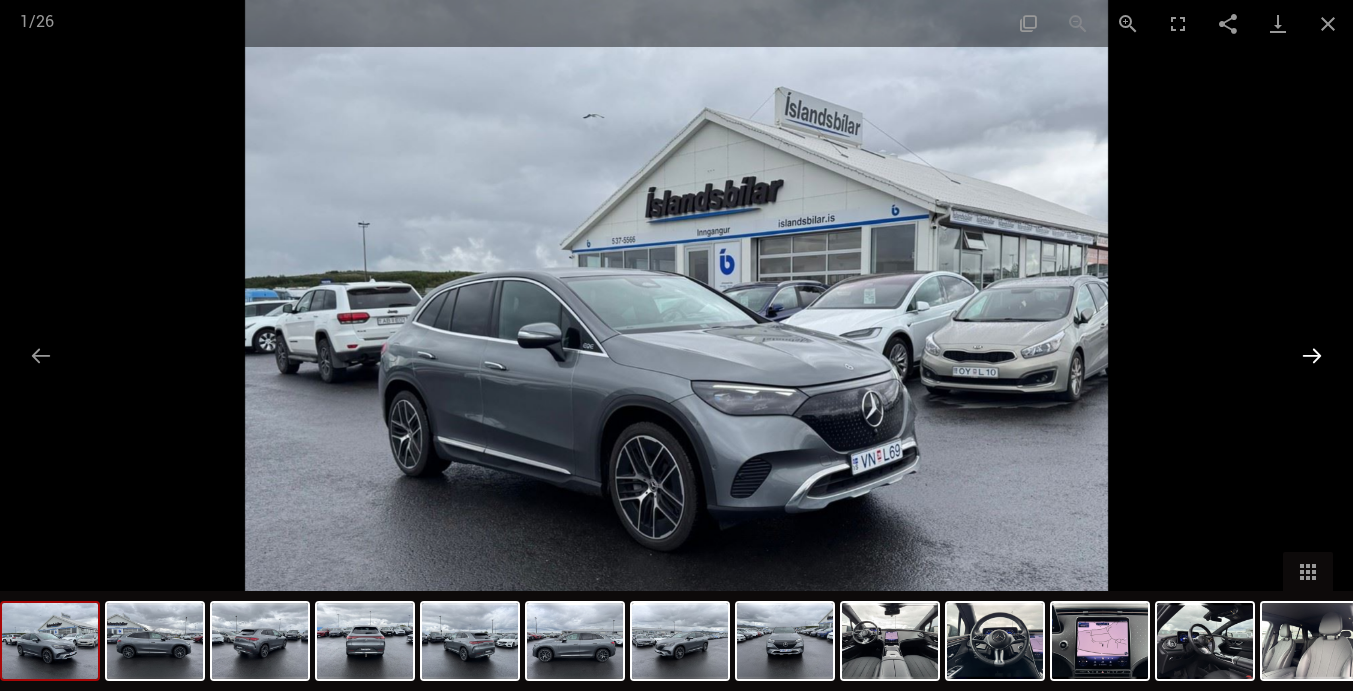 click at bounding box center (1312, 355) 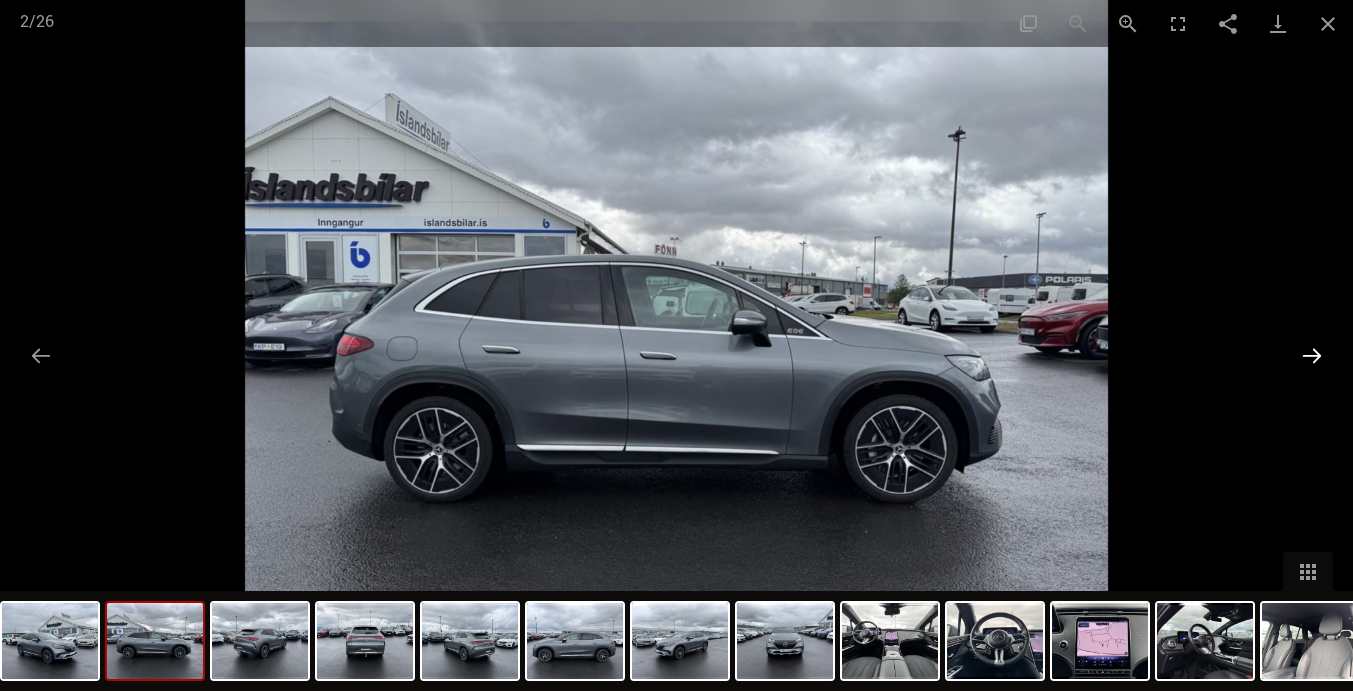 click at bounding box center (1312, 355) 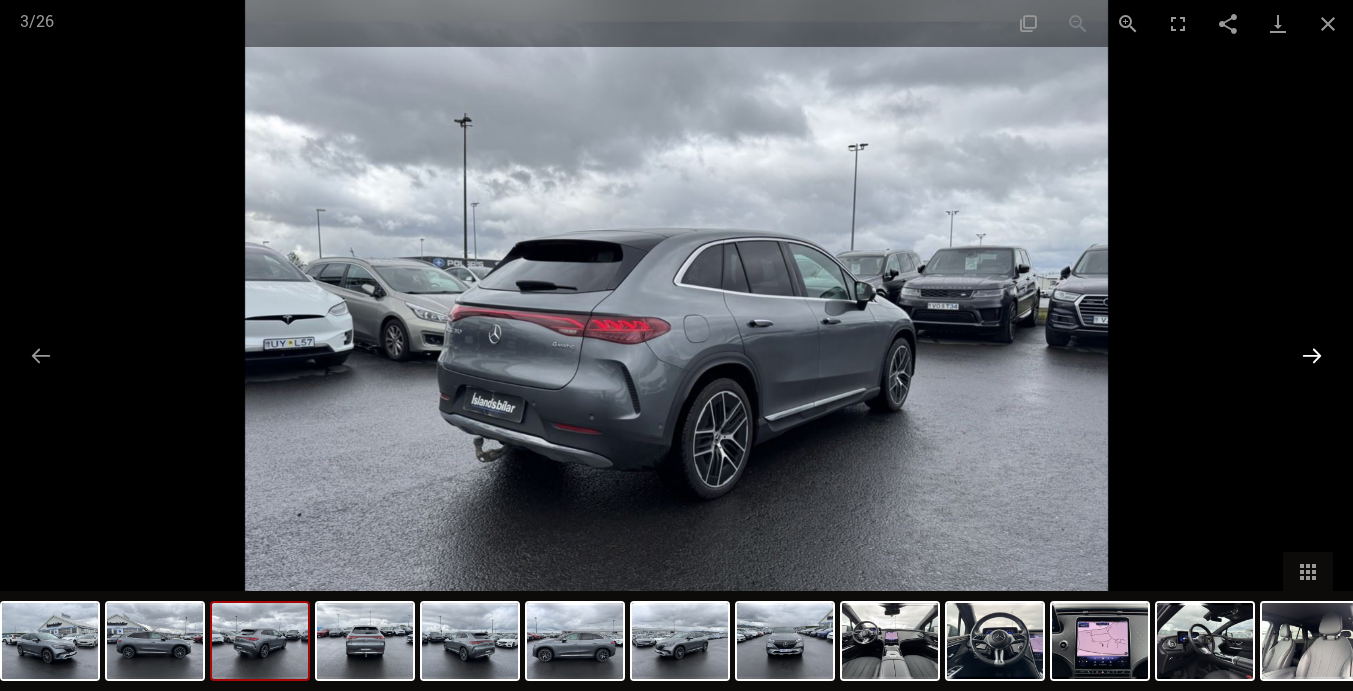 click at bounding box center (1312, 355) 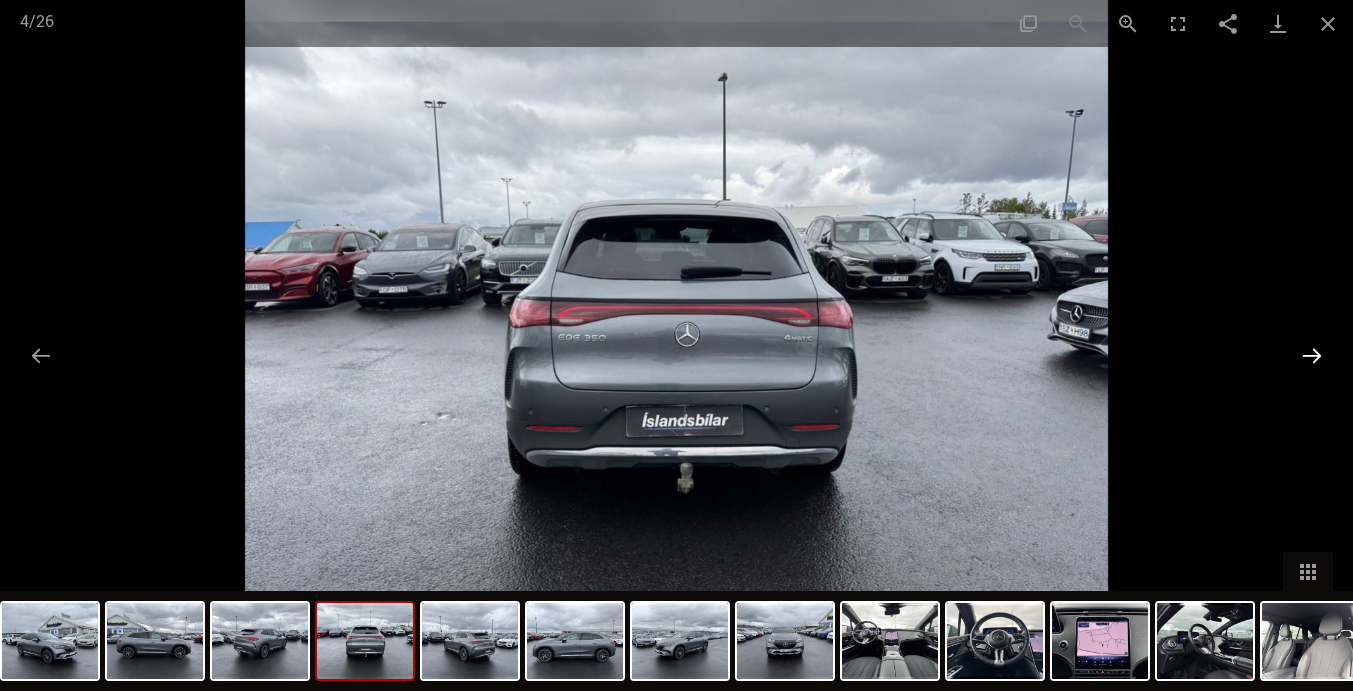 click at bounding box center [1312, 355] 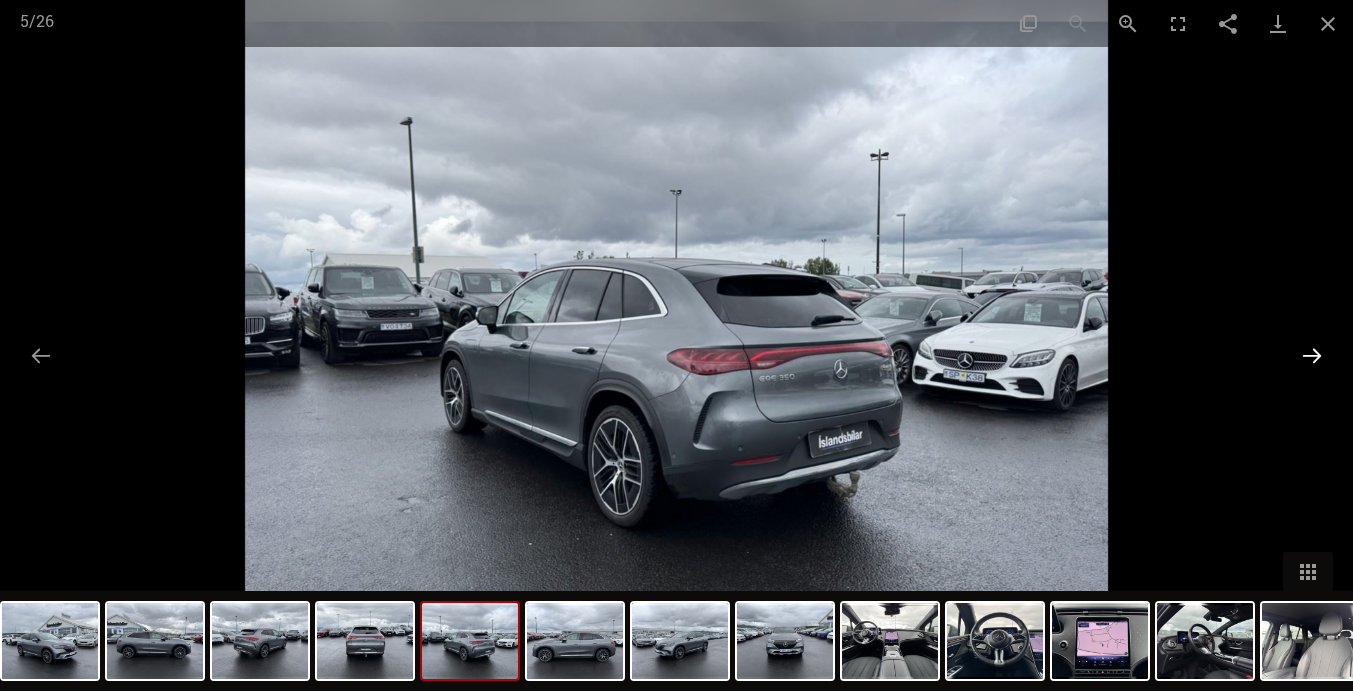 click at bounding box center [1312, 355] 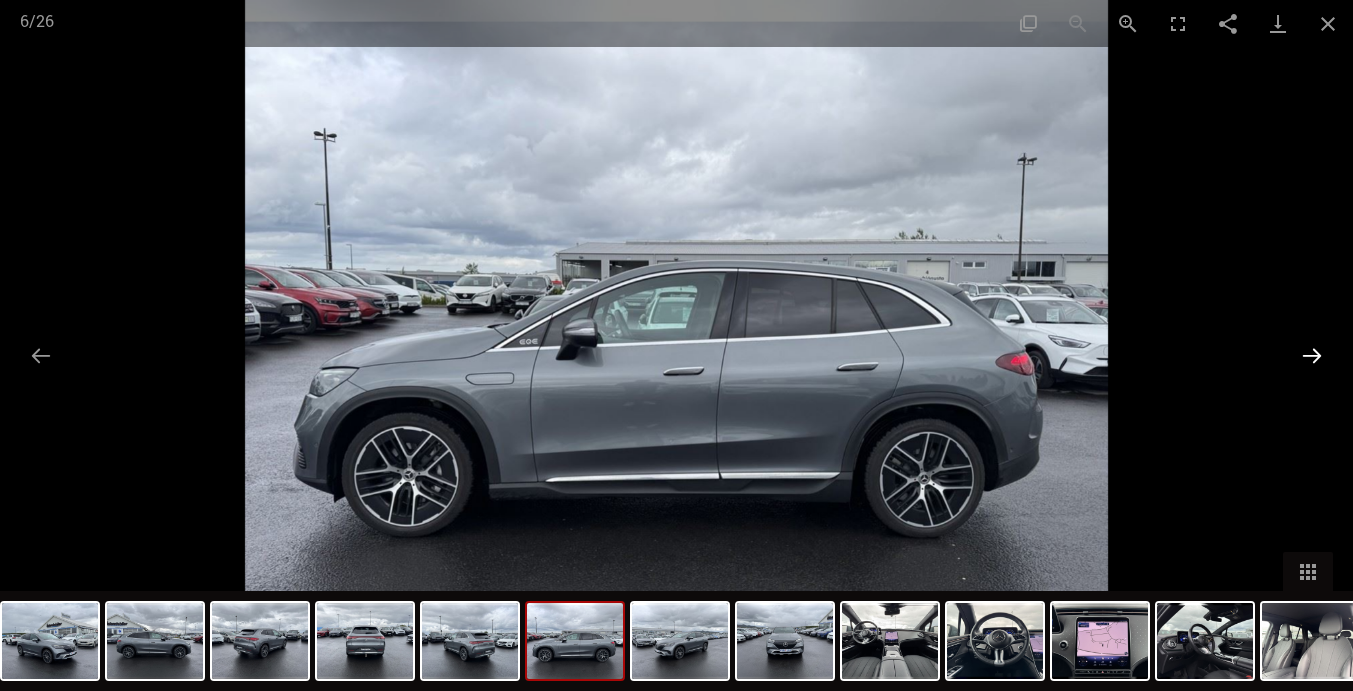 click at bounding box center [1312, 355] 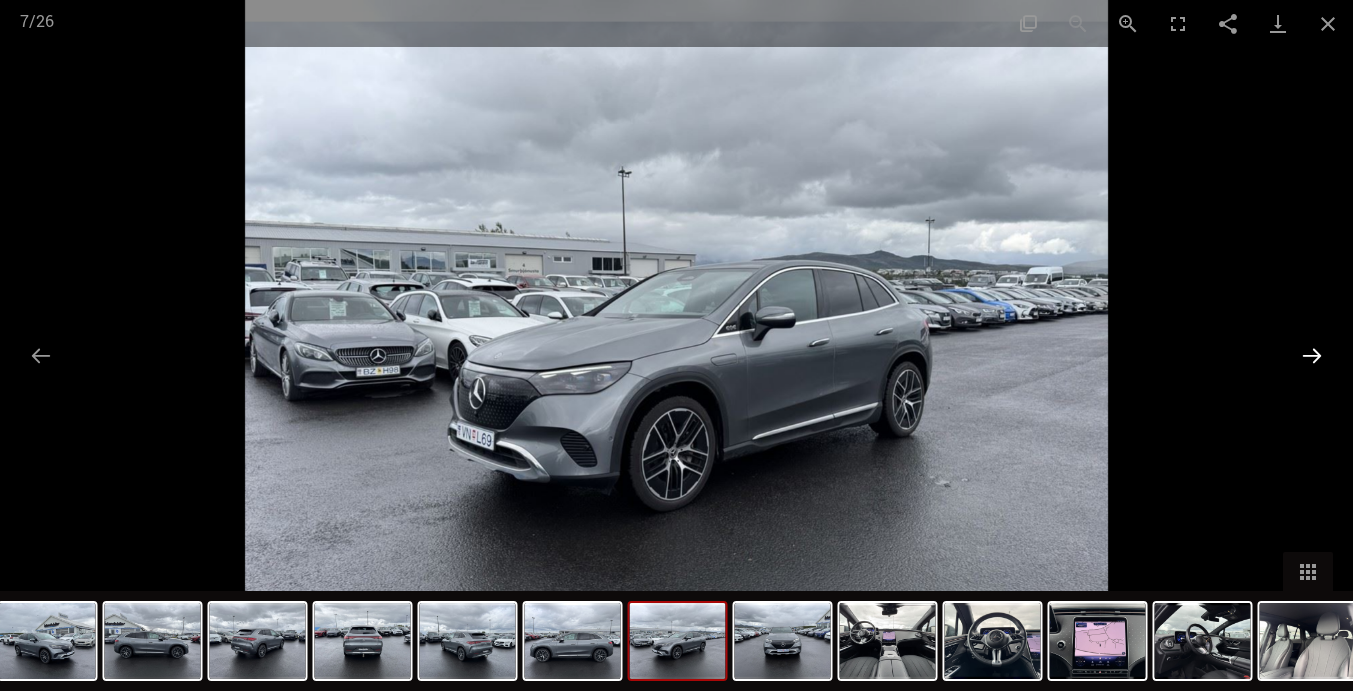 click at bounding box center [1312, 355] 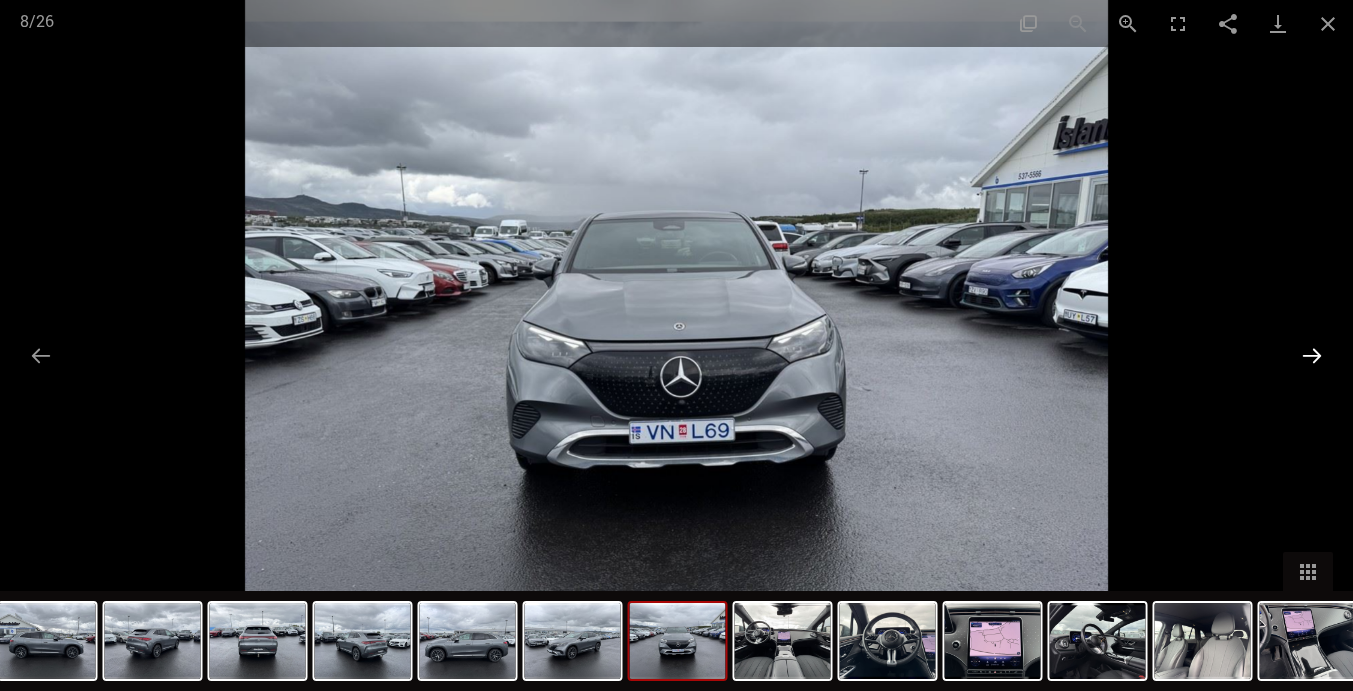 click at bounding box center [1312, 355] 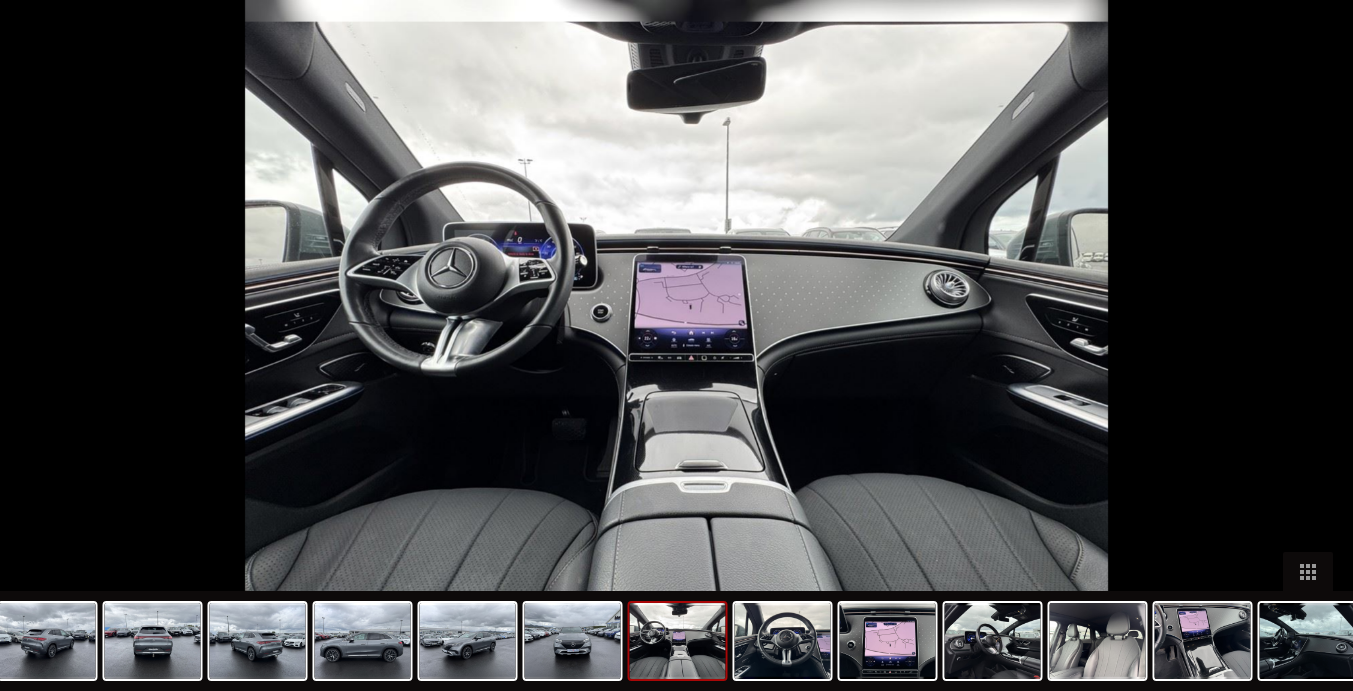 click at bounding box center (1322, 355) 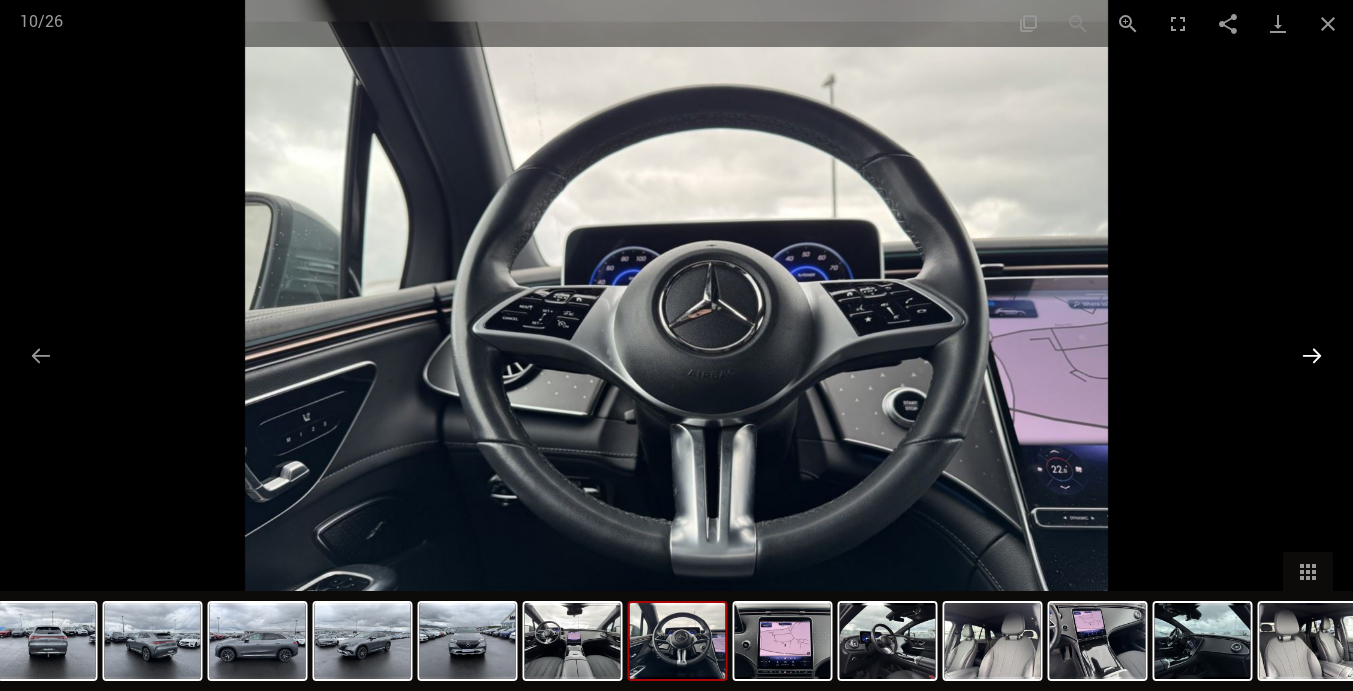 click at bounding box center (1312, 355) 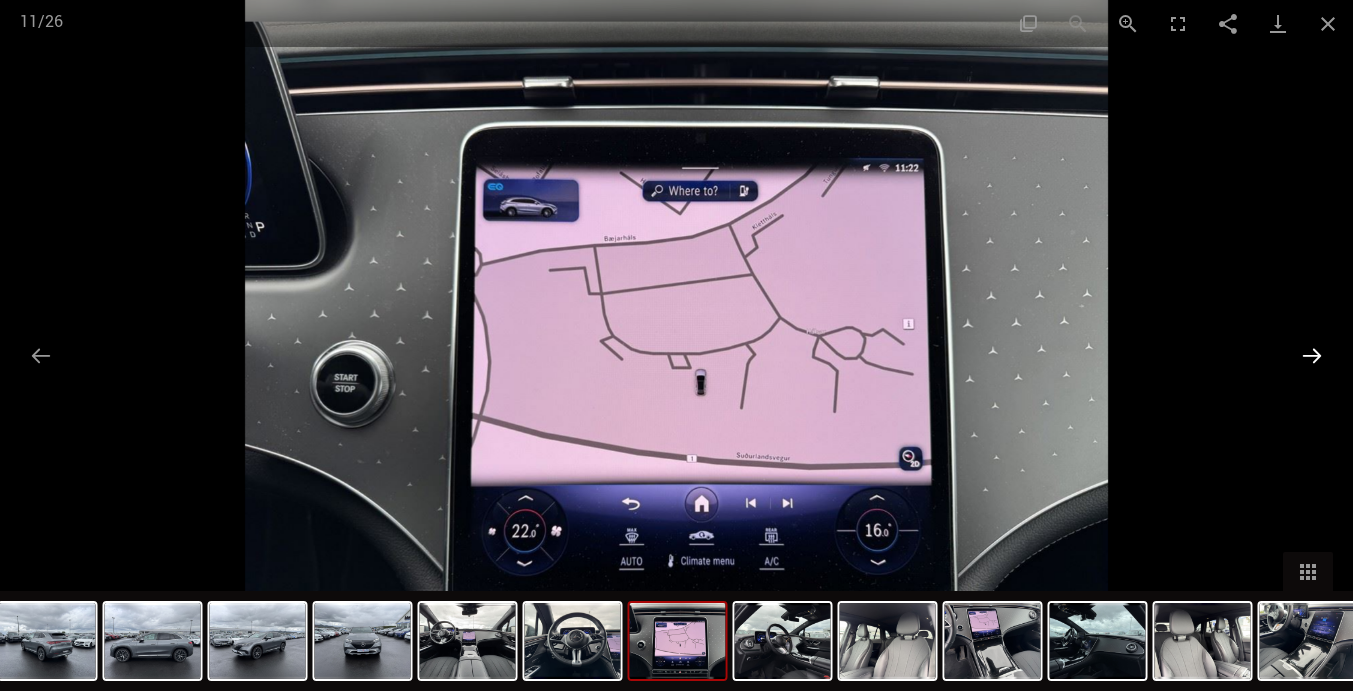 click at bounding box center (1312, 355) 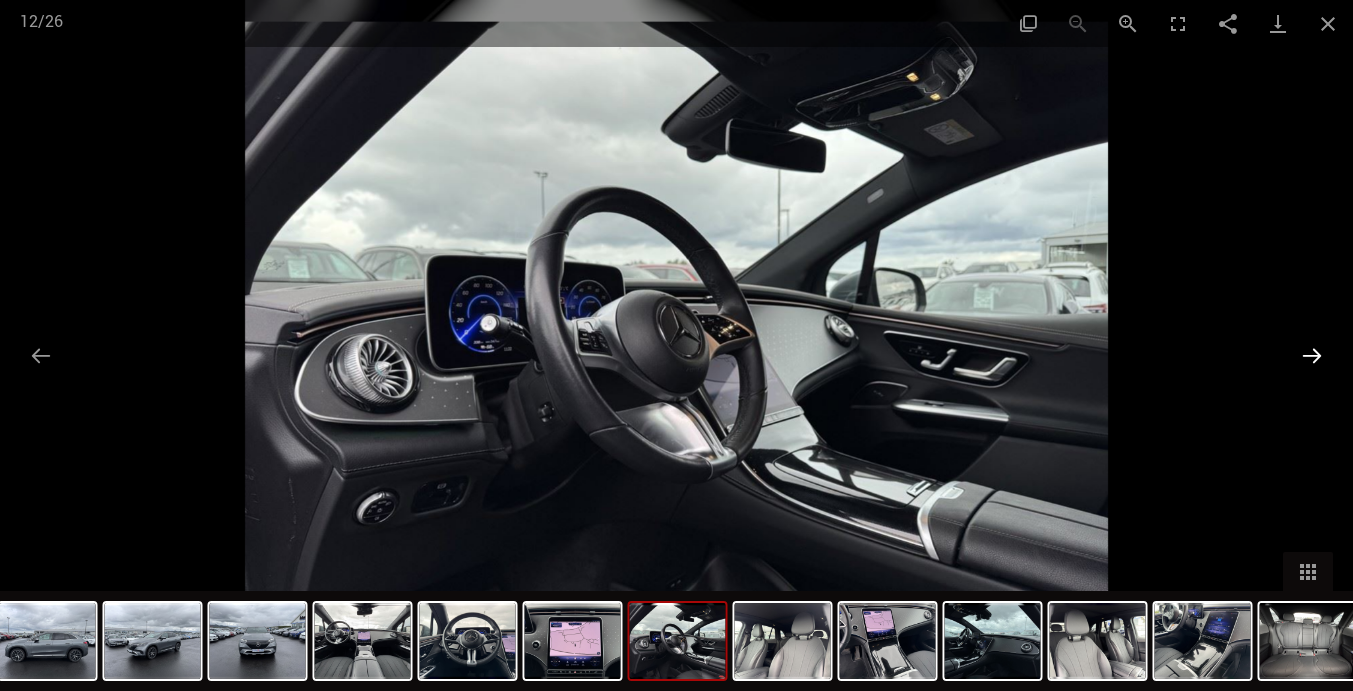 click at bounding box center (1312, 355) 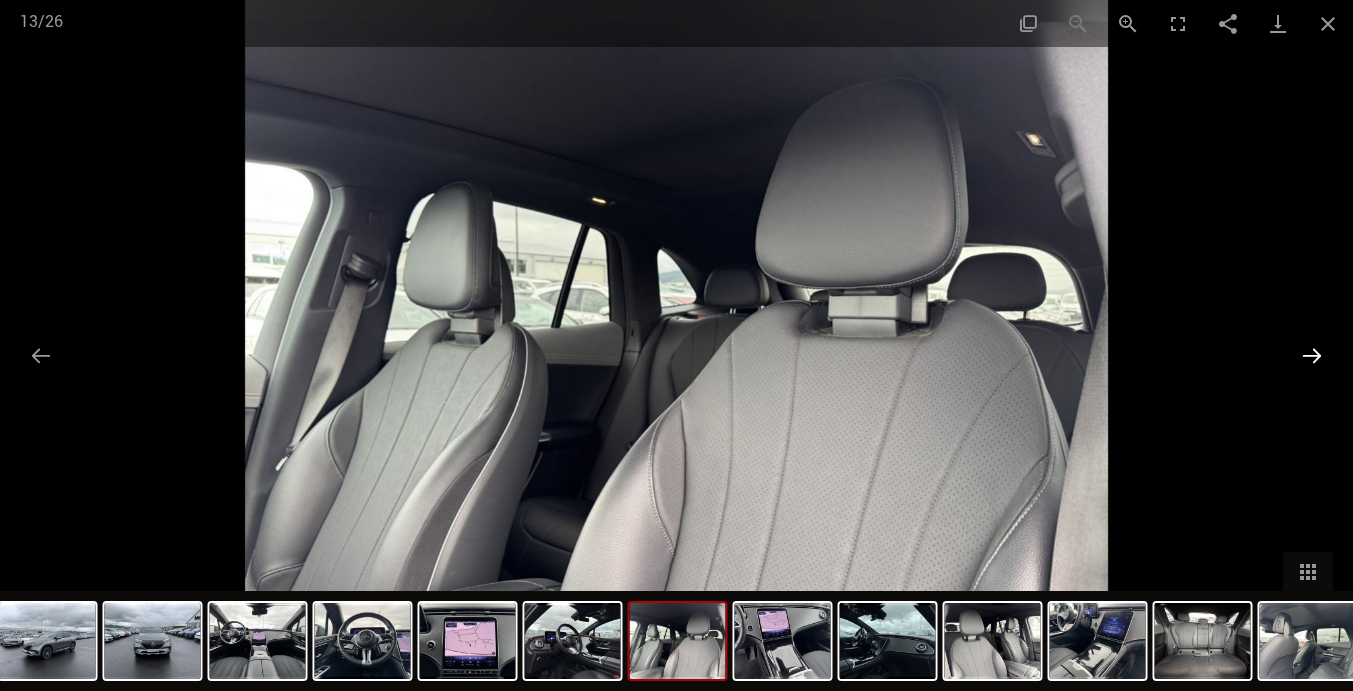 click at bounding box center [1312, 355] 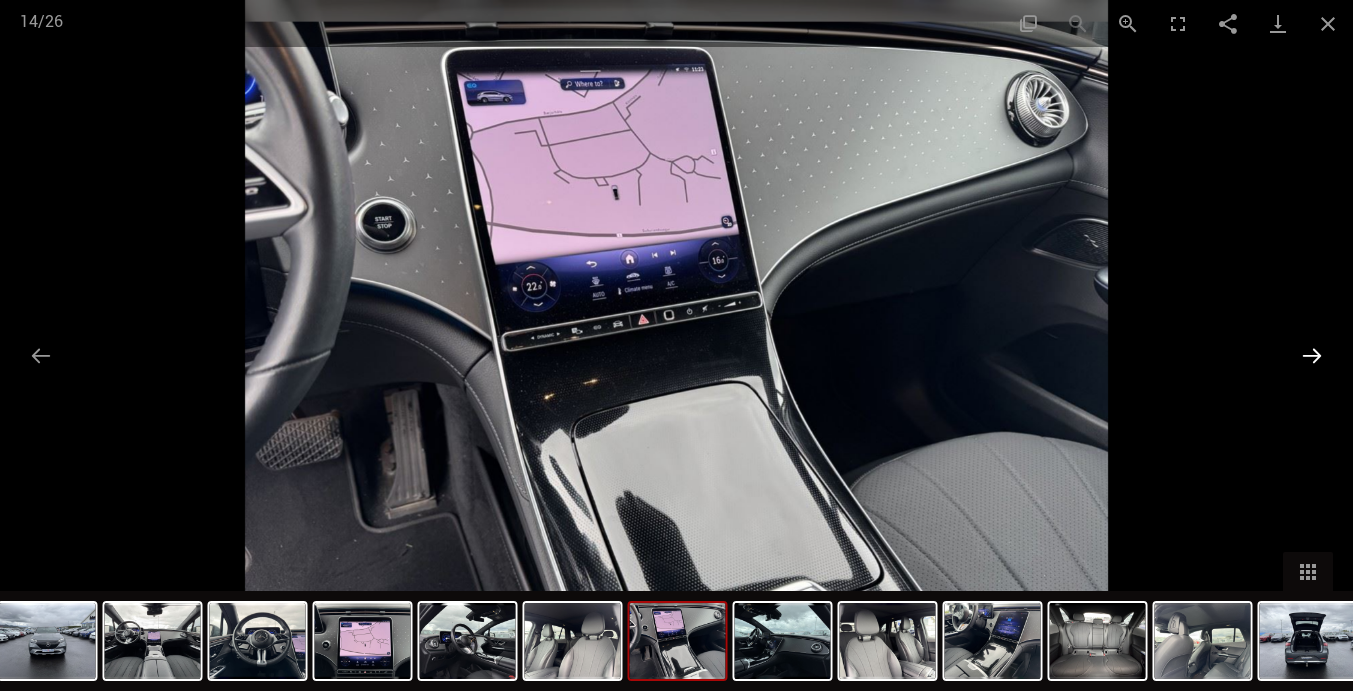 click at bounding box center (1312, 355) 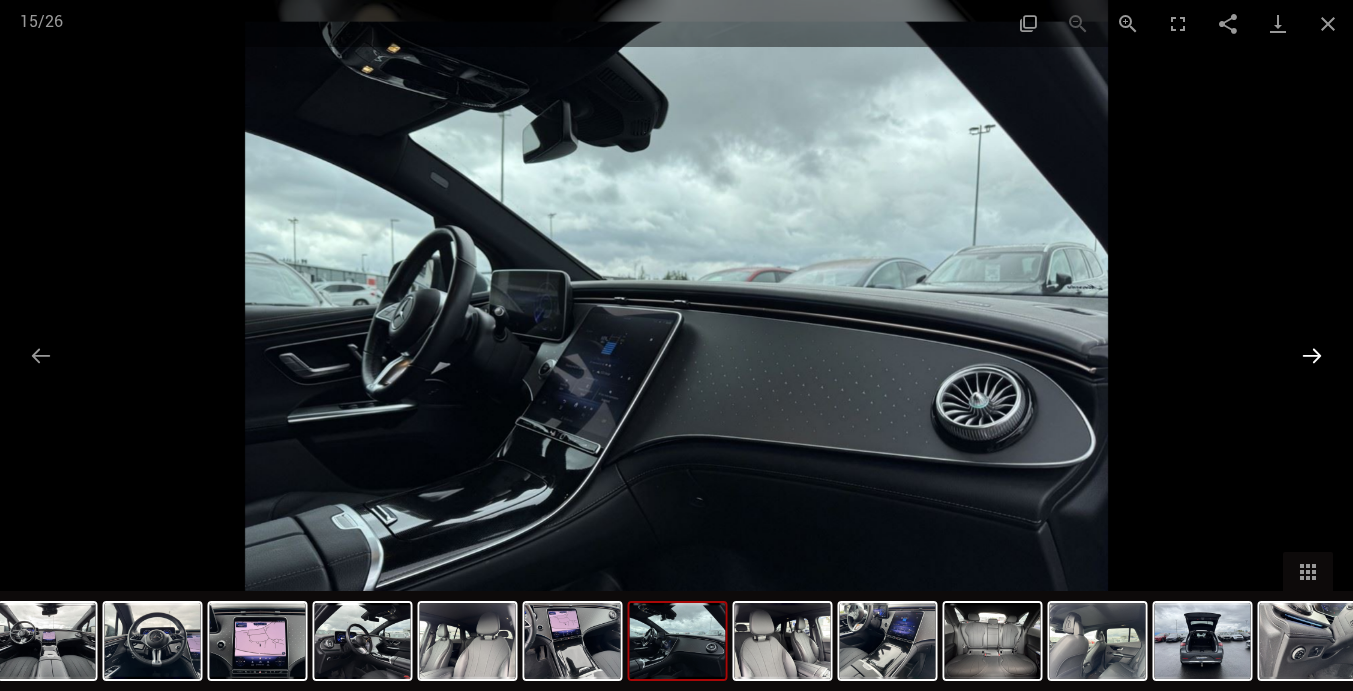 click at bounding box center [1312, 355] 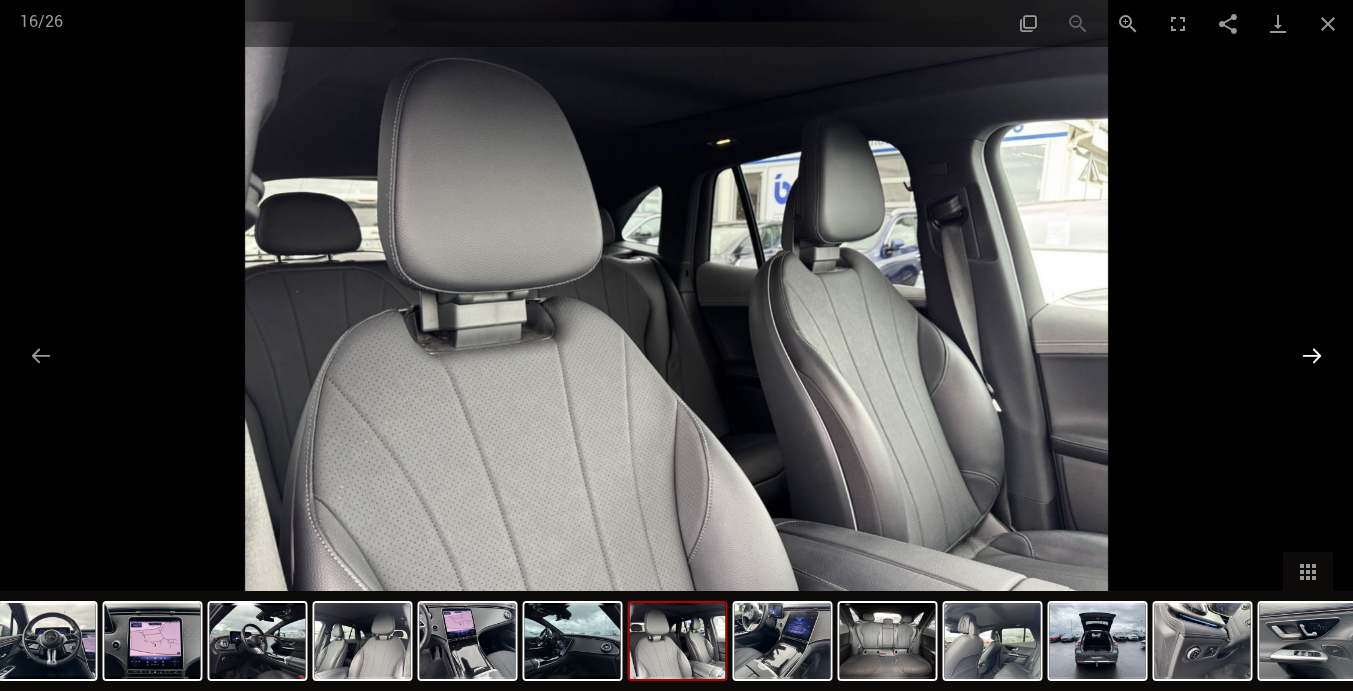 click at bounding box center (1312, 355) 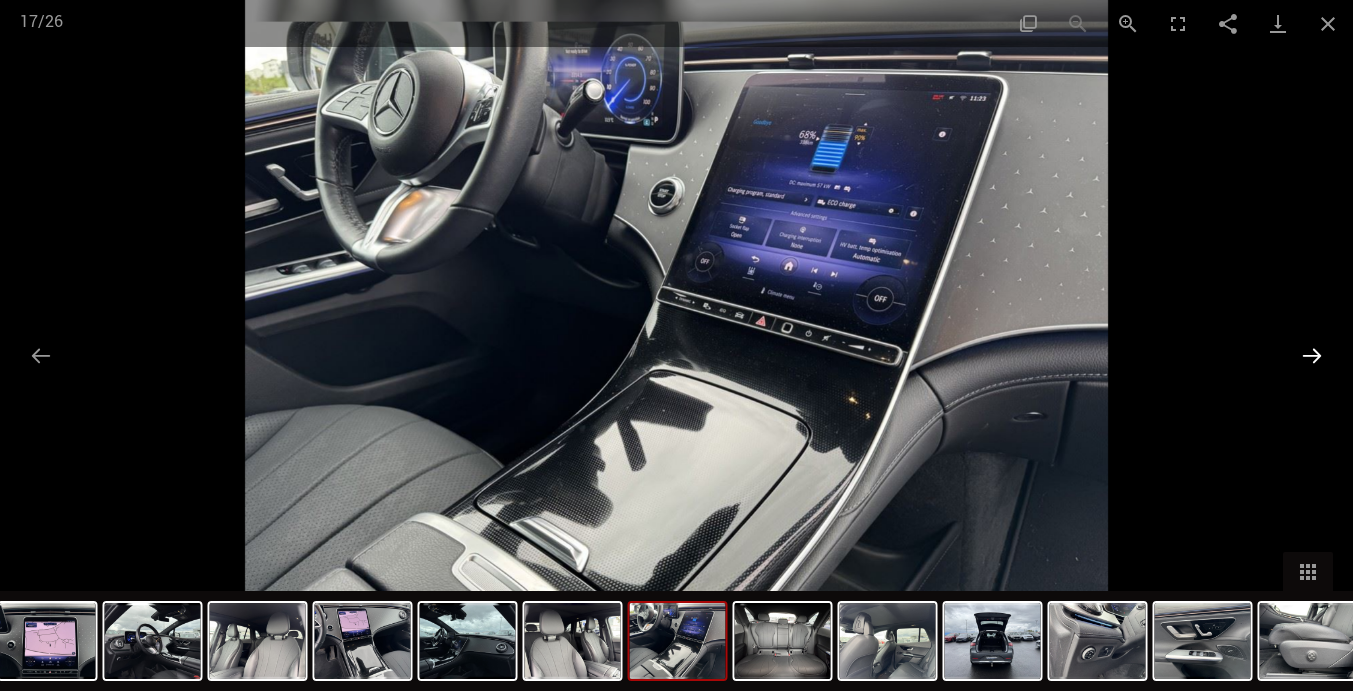 click at bounding box center (1312, 355) 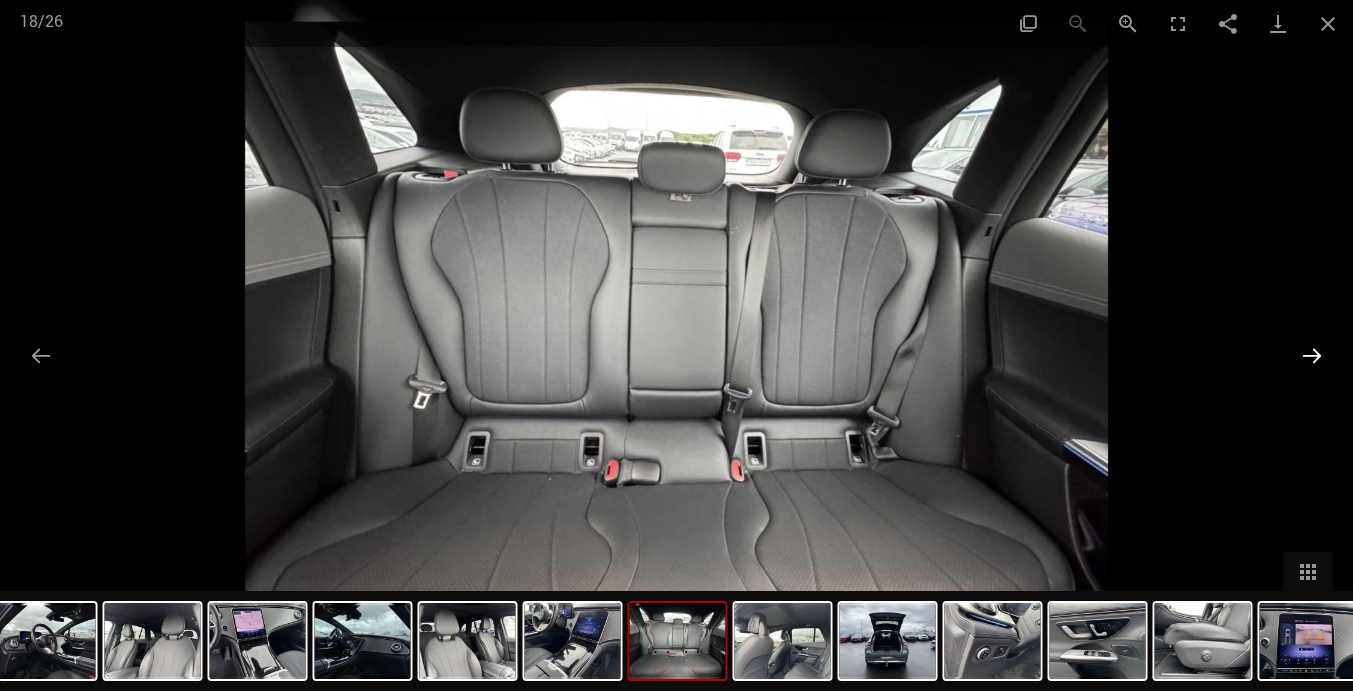 click at bounding box center (1312, 355) 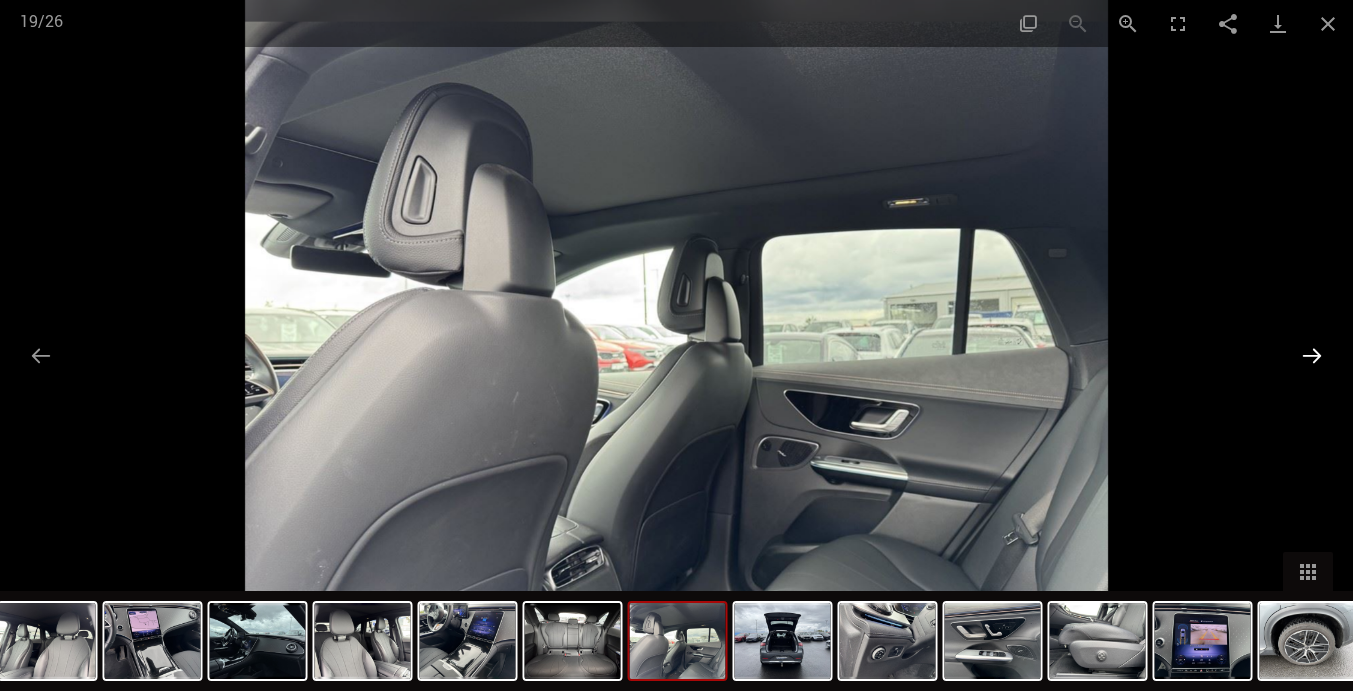 click at bounding box center (1312, 355) 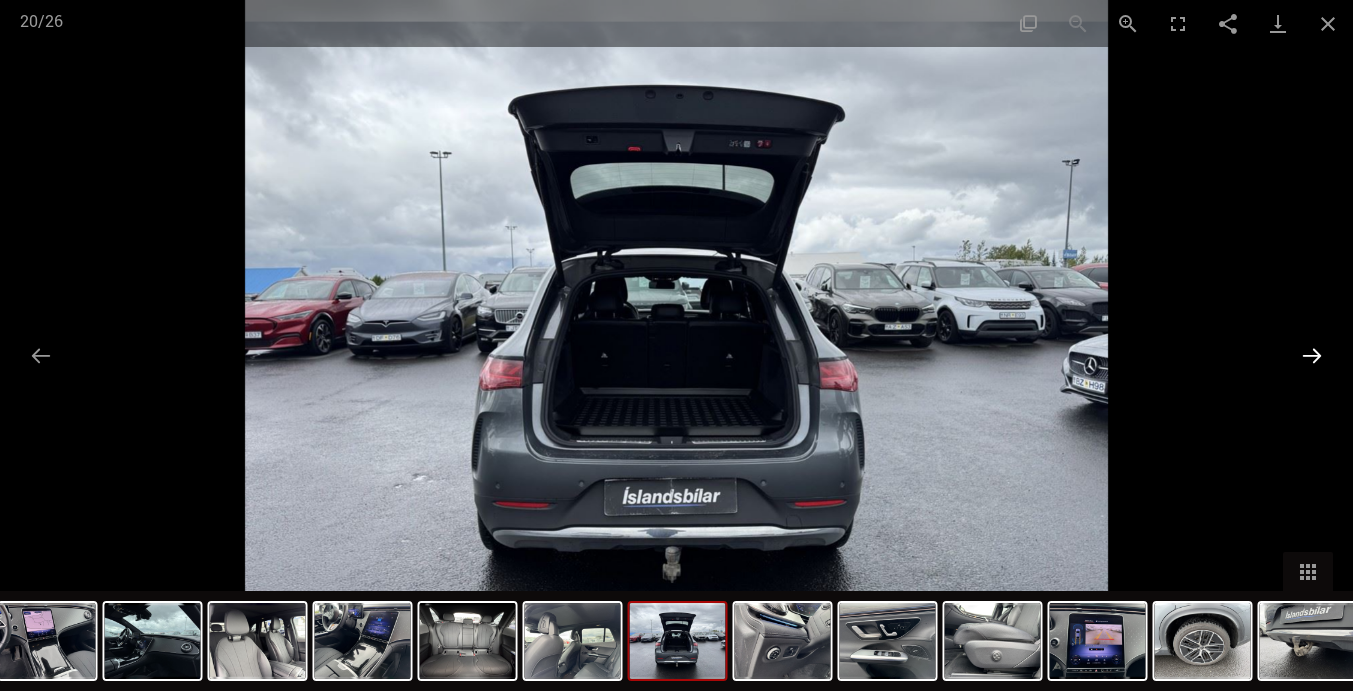 click at bounding box center (1312, 355) 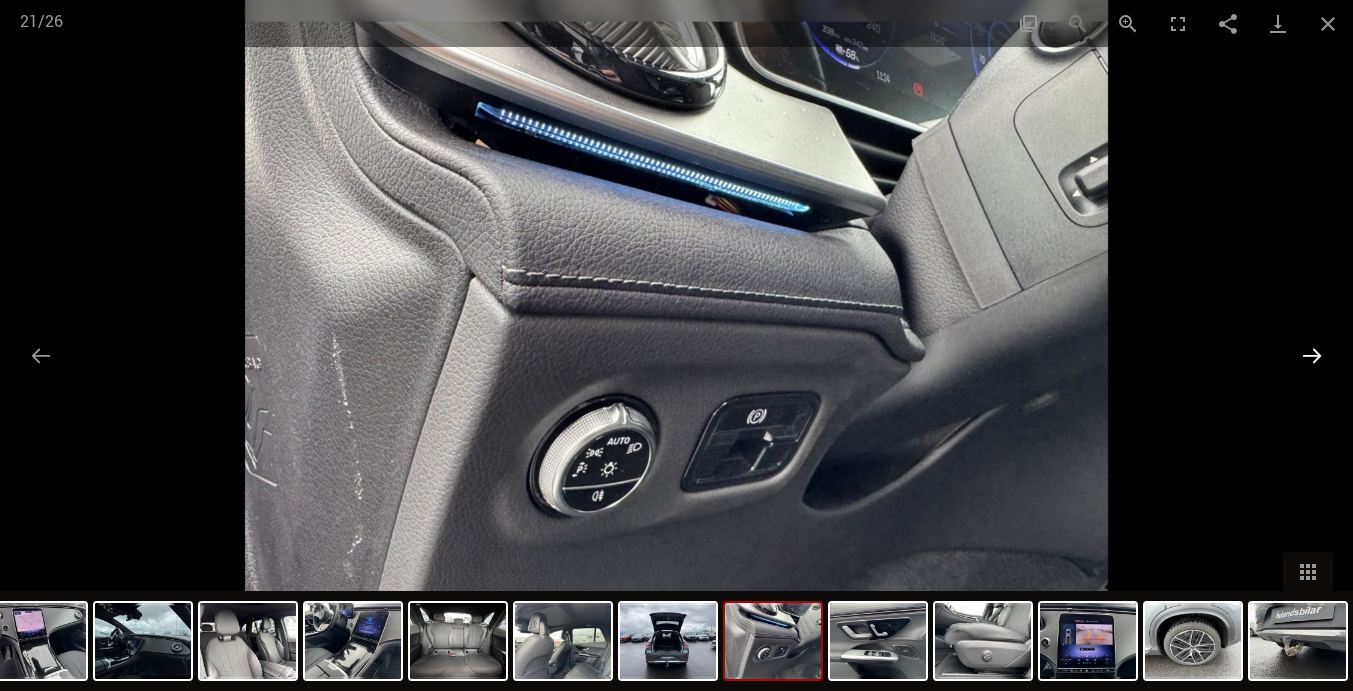 click at bounding box center (1312, 355) 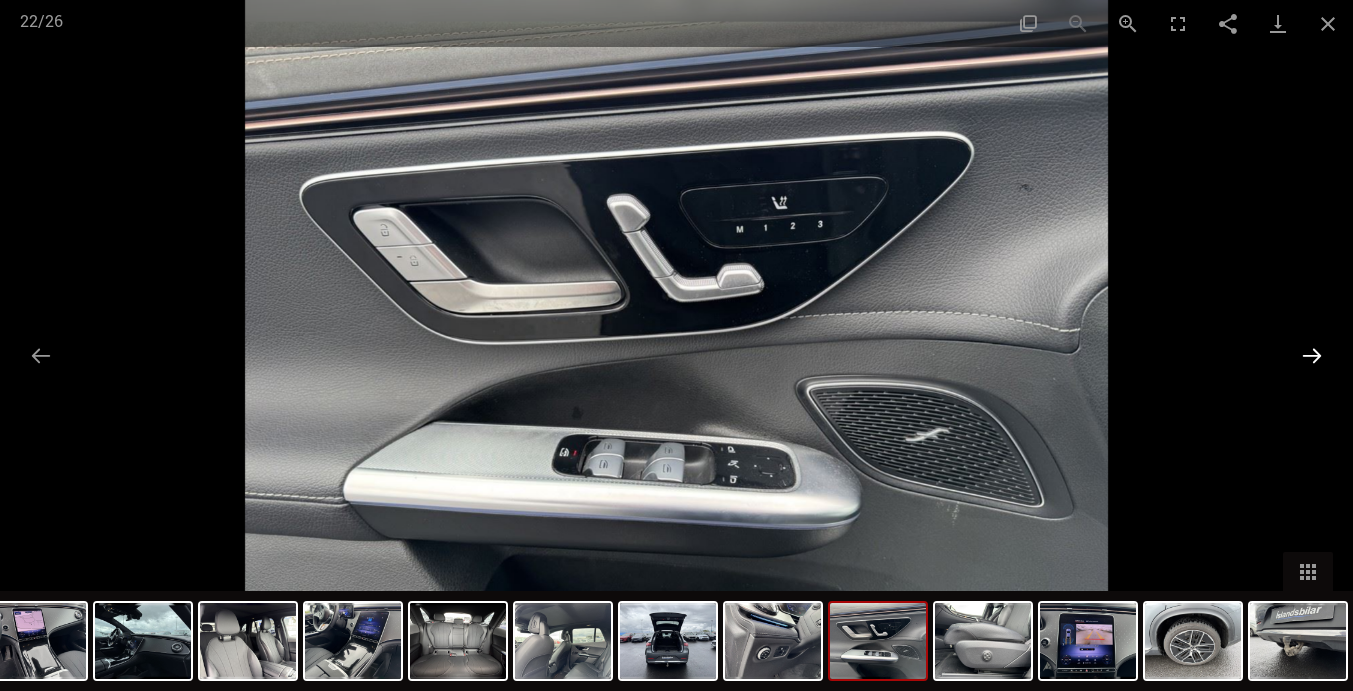 click at bounding box center (1312, 355) 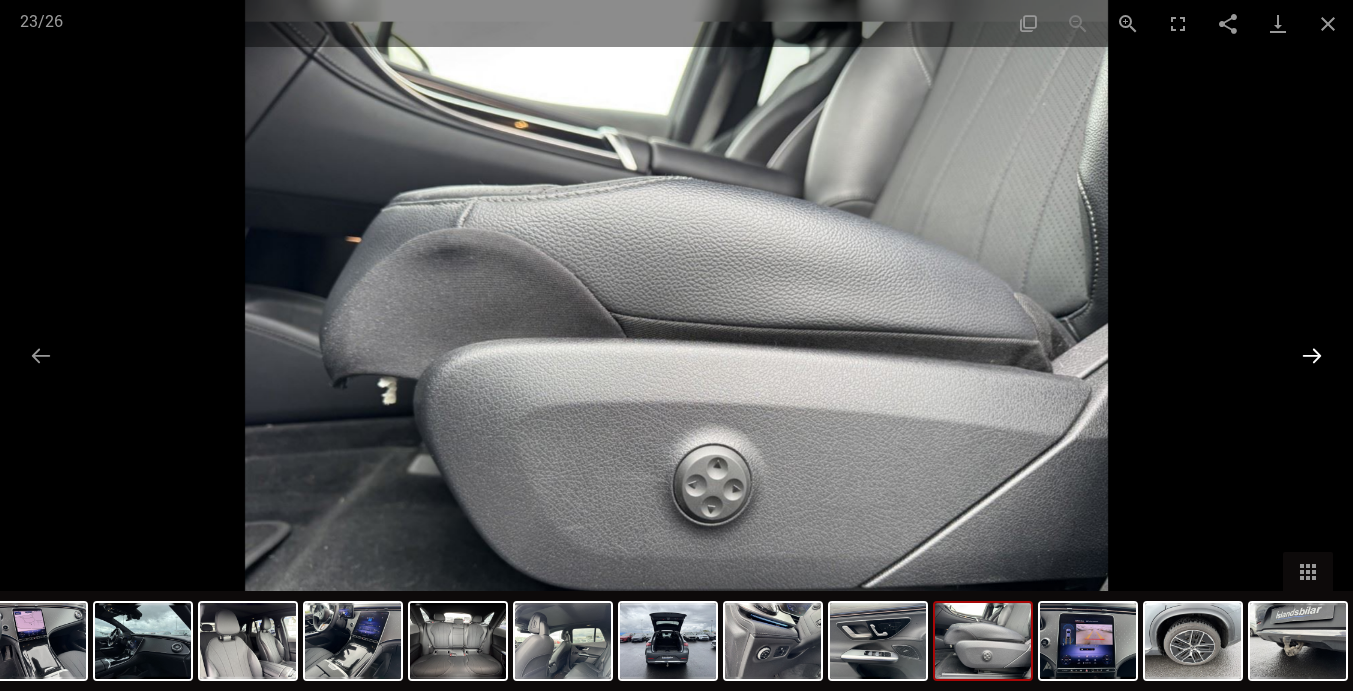 click at bounding box center [1312, 355] 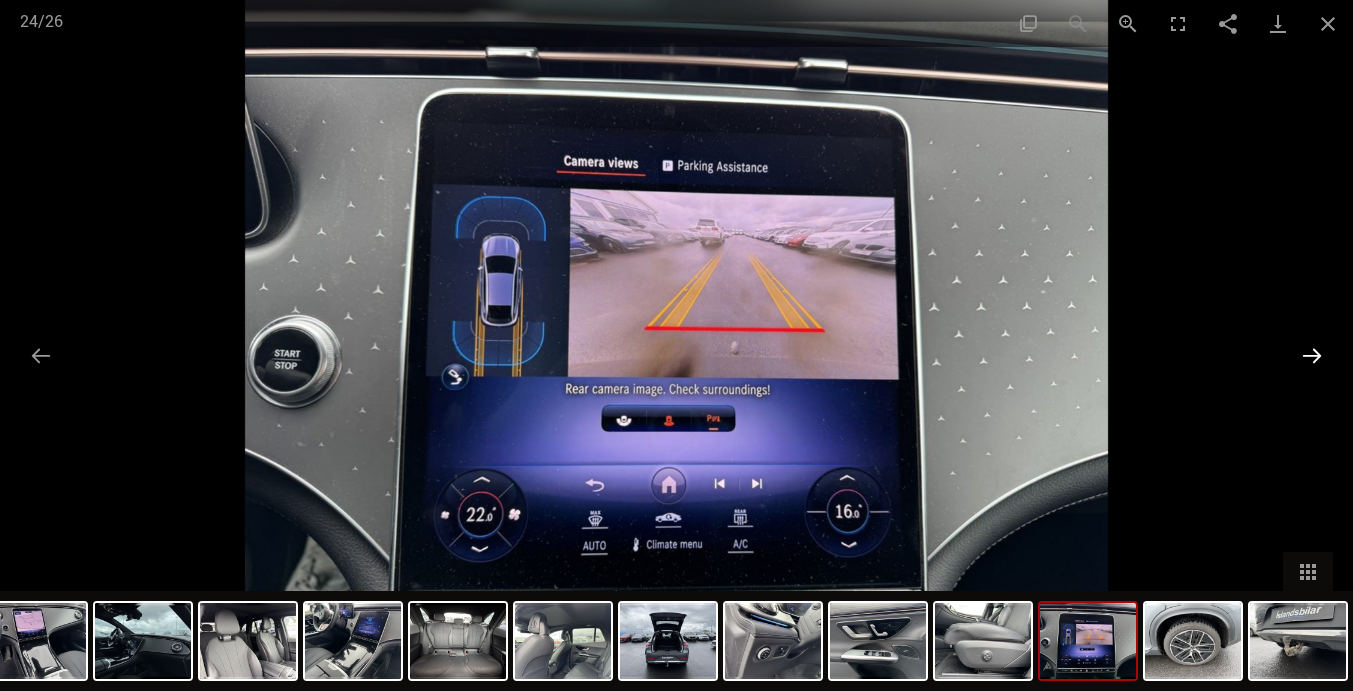 click at bounding box center (1312, 355) 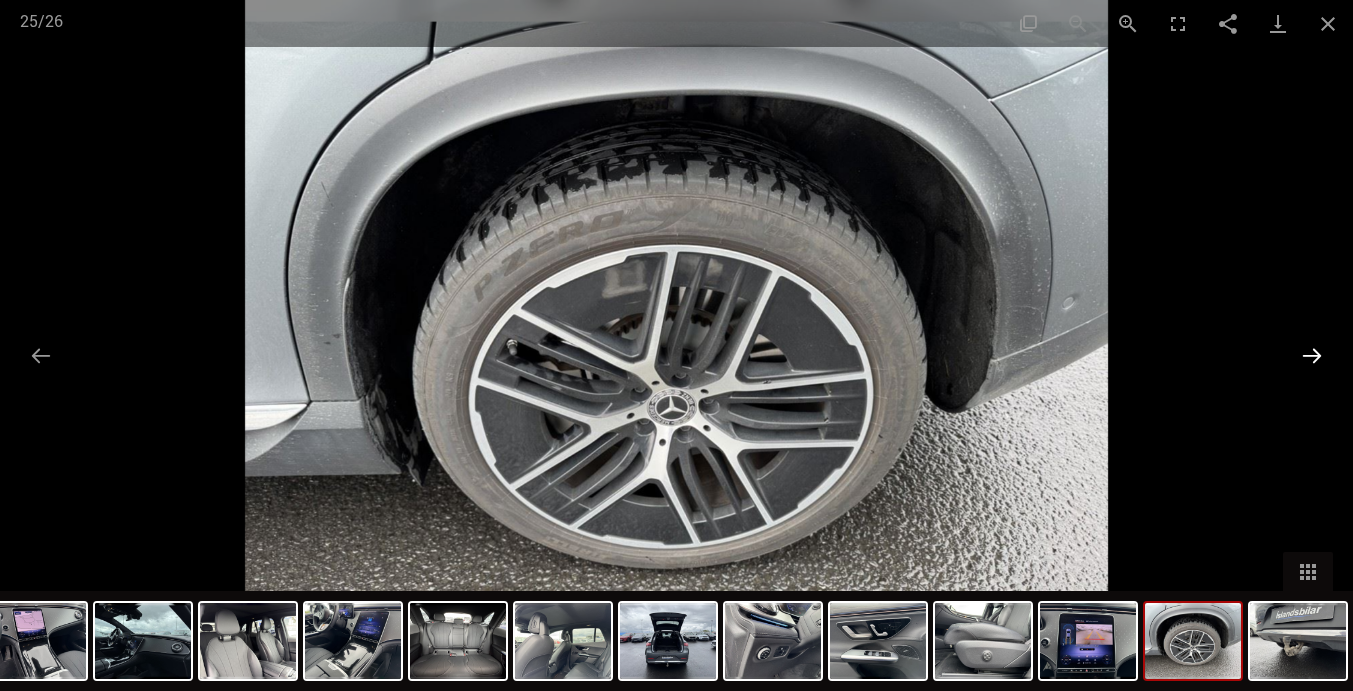 click at bounding box center (1312, 355) 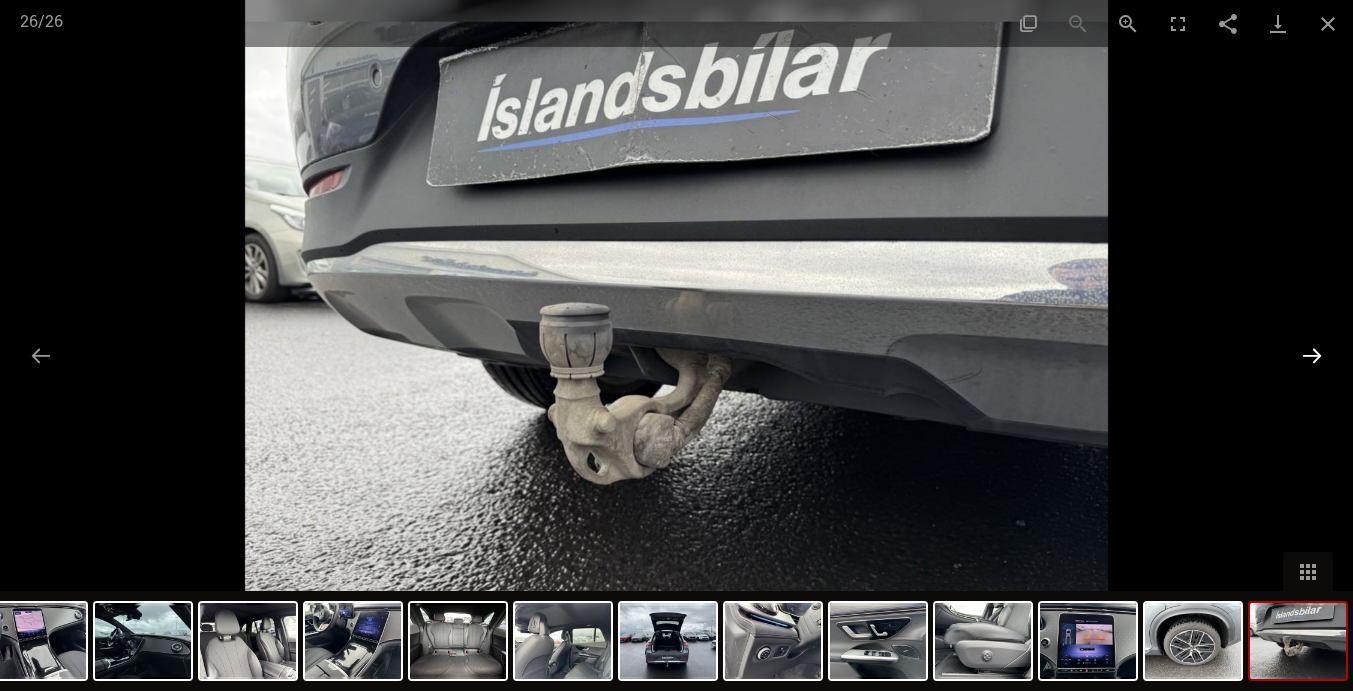 click at bounding box center (1312, 355) 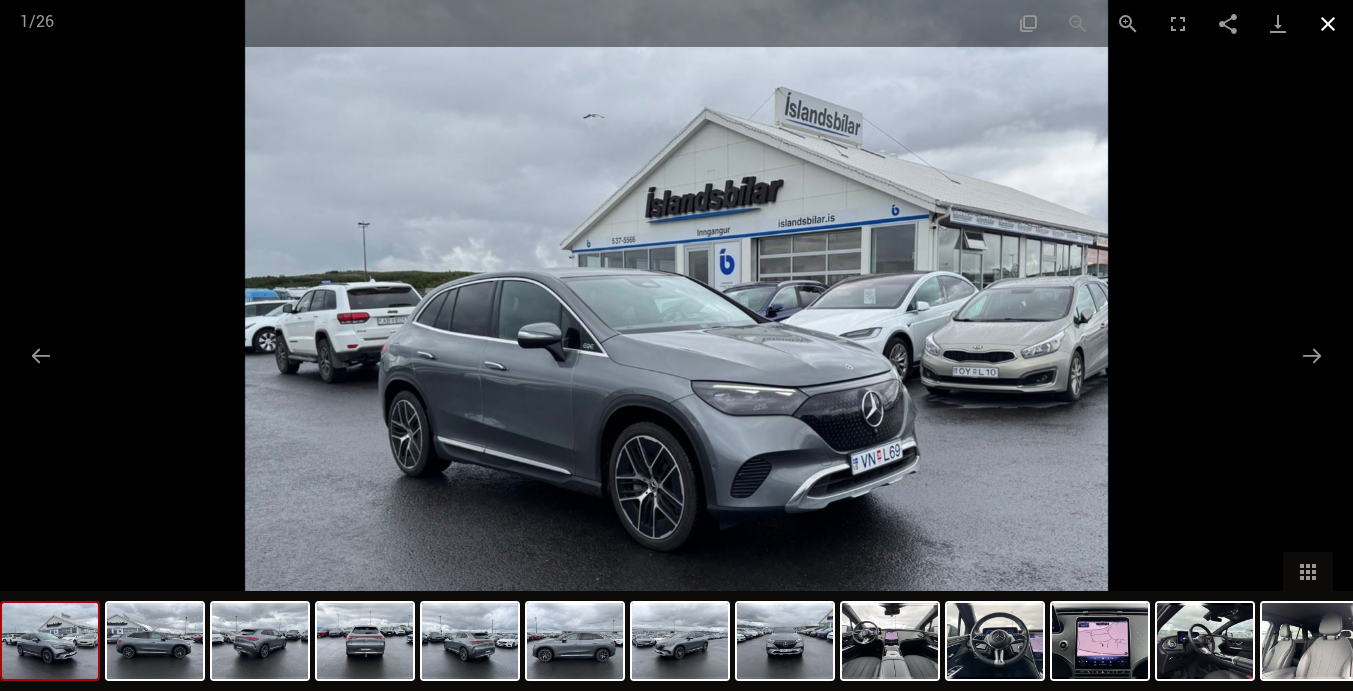 click at bounding box center [1328, 23] 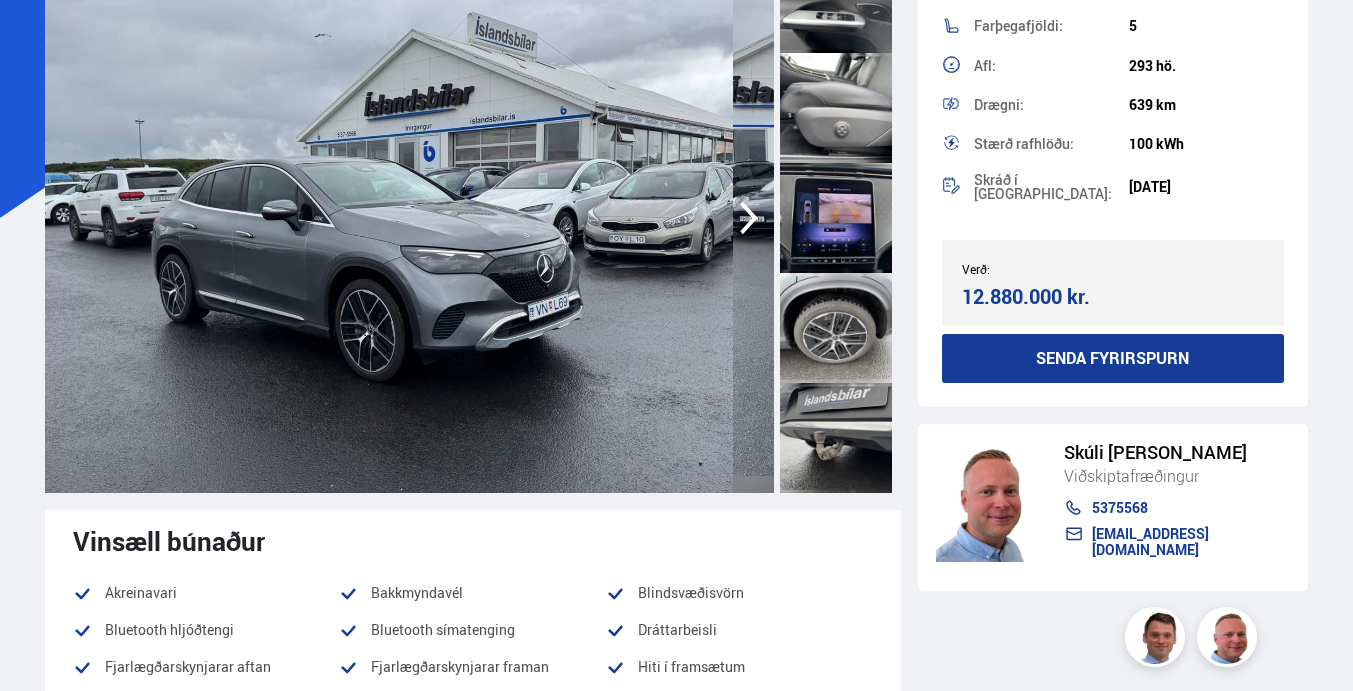scroll, scrollTop: 752, scrollLeft: 0, axis: vertical 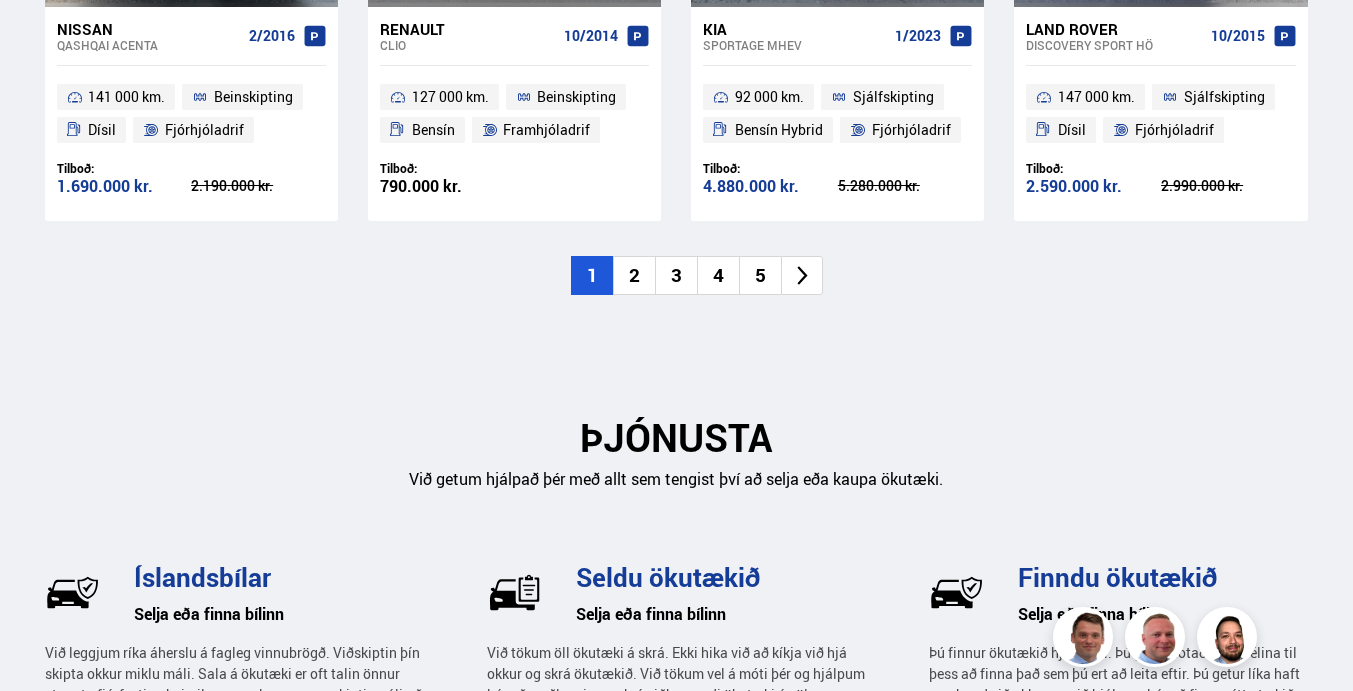 click 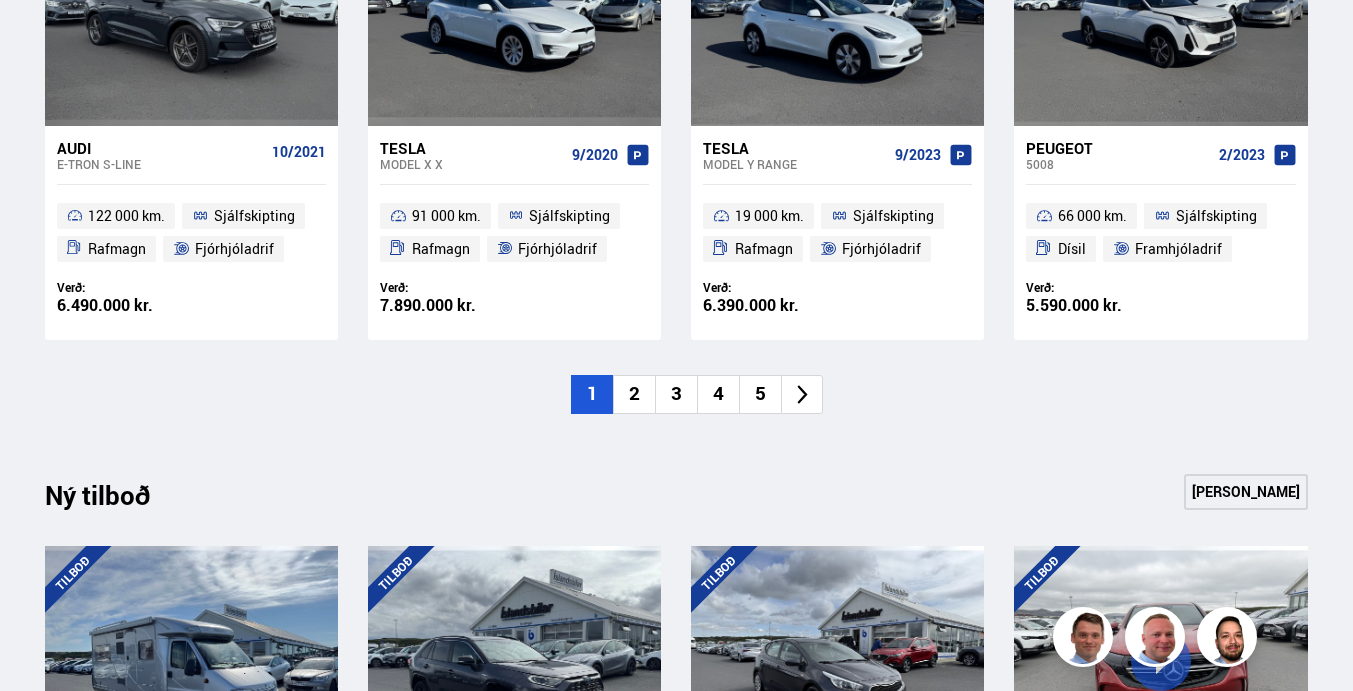 scroll, scrollTop: 2000, scrollLeft: 0, axis: vertical 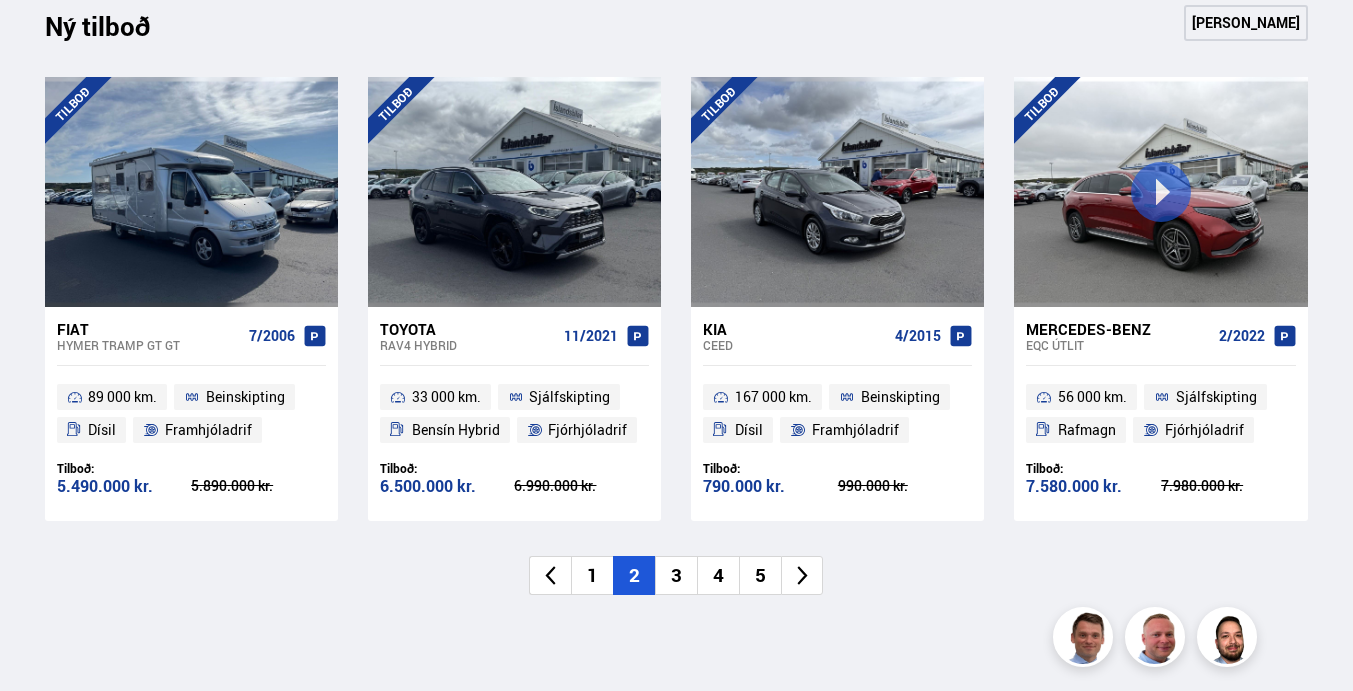 click 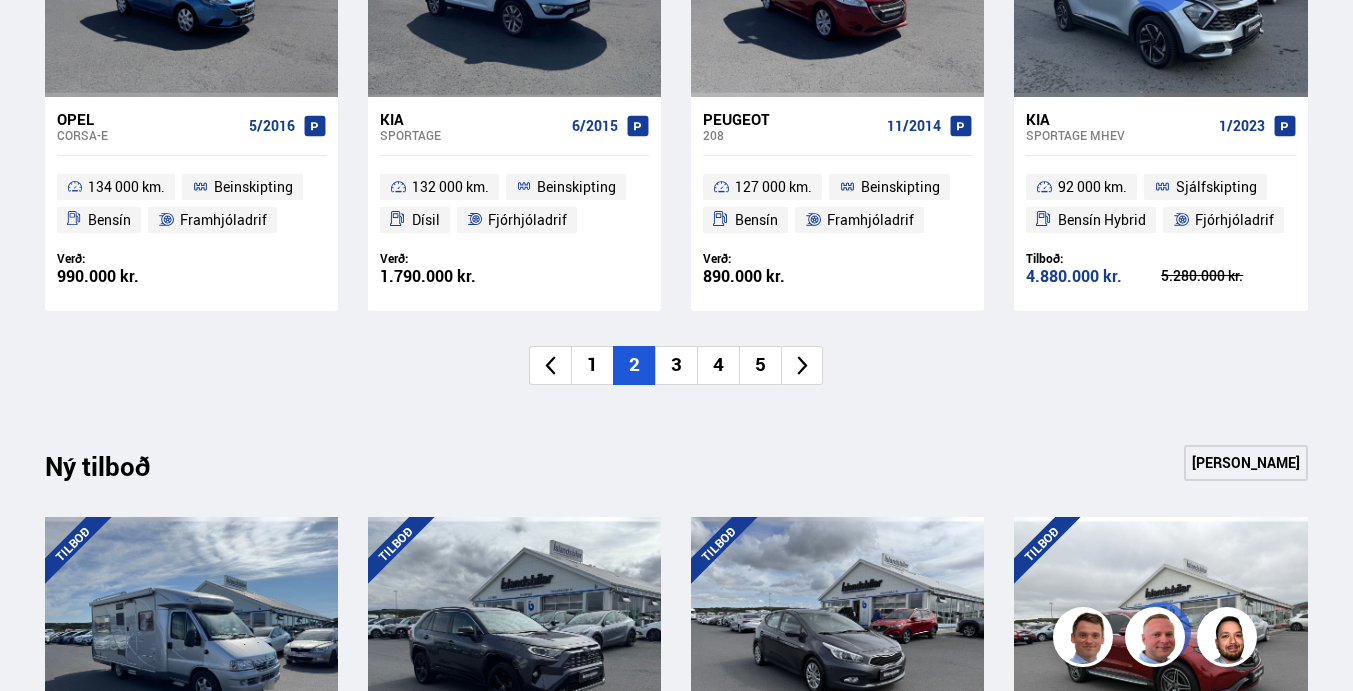 scroll, scrollTop: 1600, scrollLeft: 0, axis: vertical 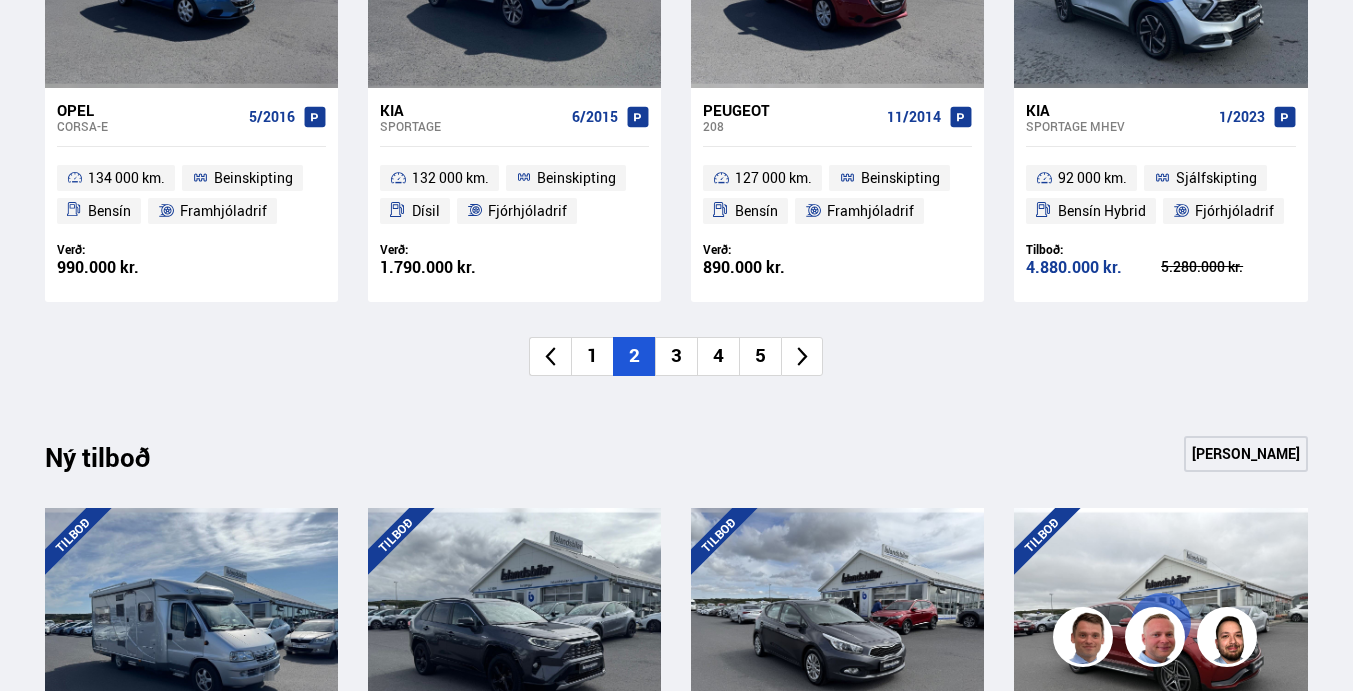 click 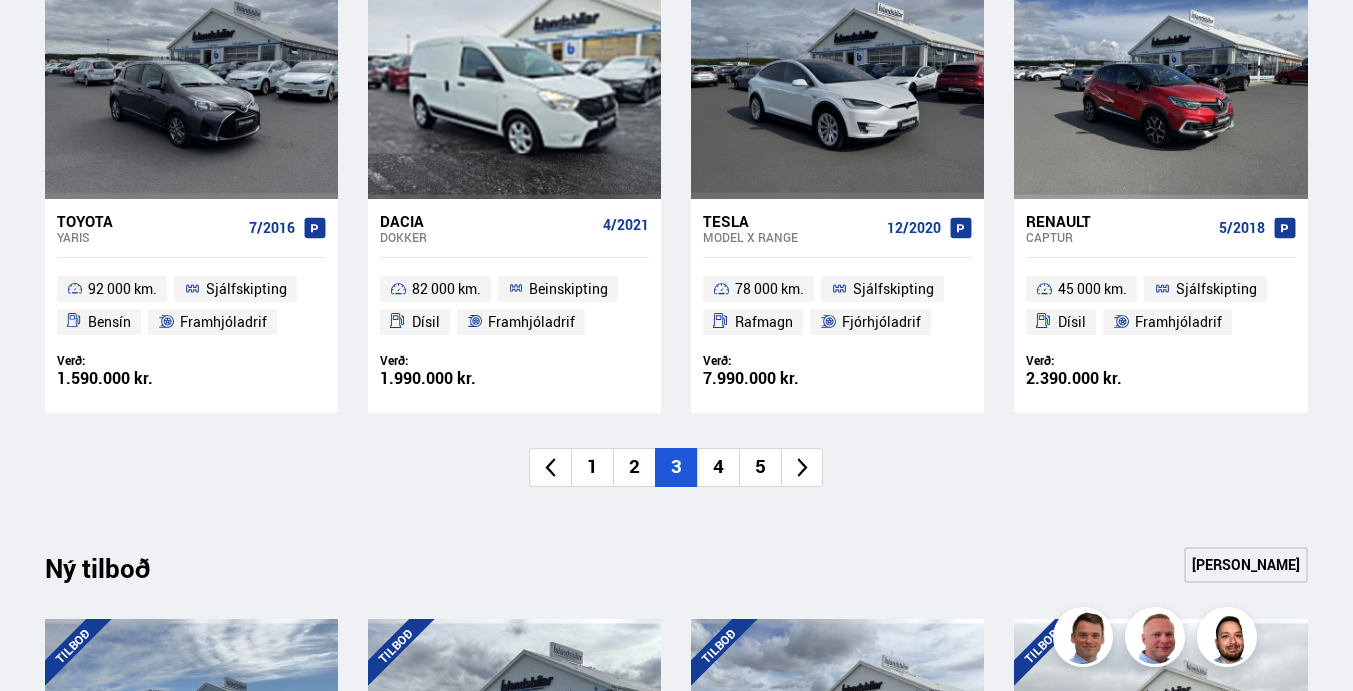 scroll, scrollTop: 1500, scrollLeft: 0, axis: vertical 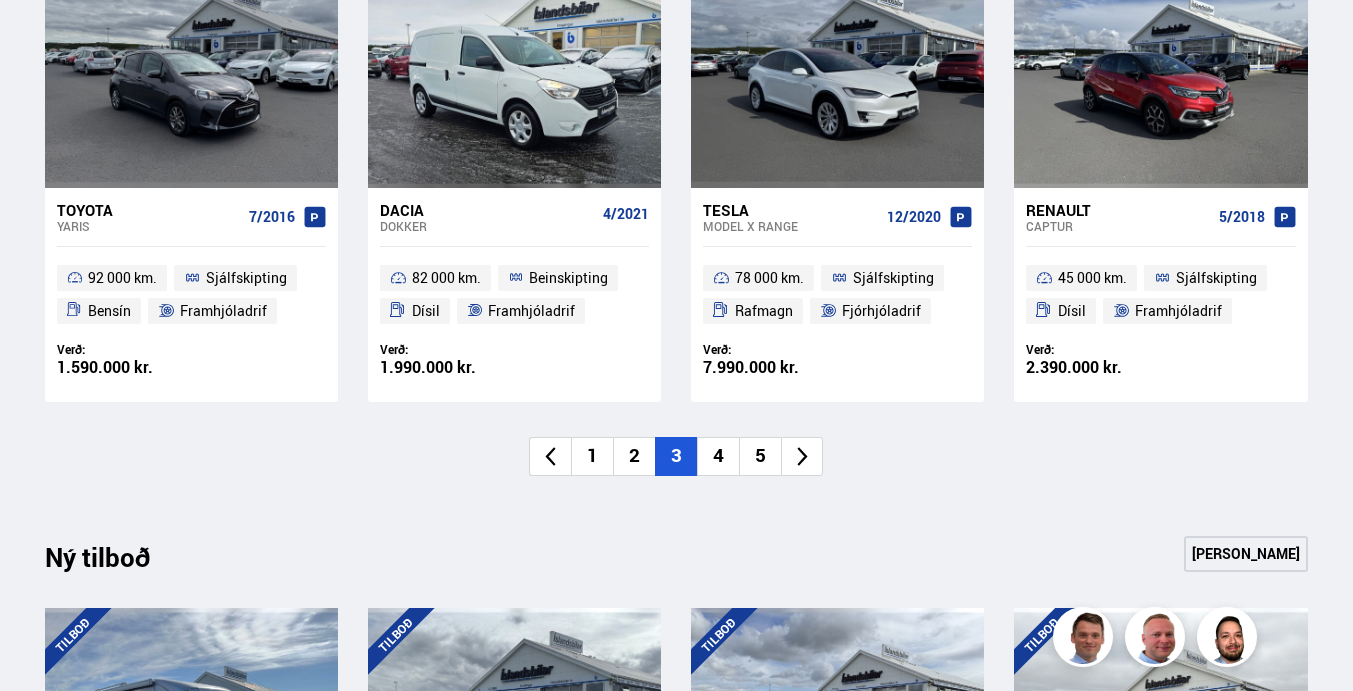 click 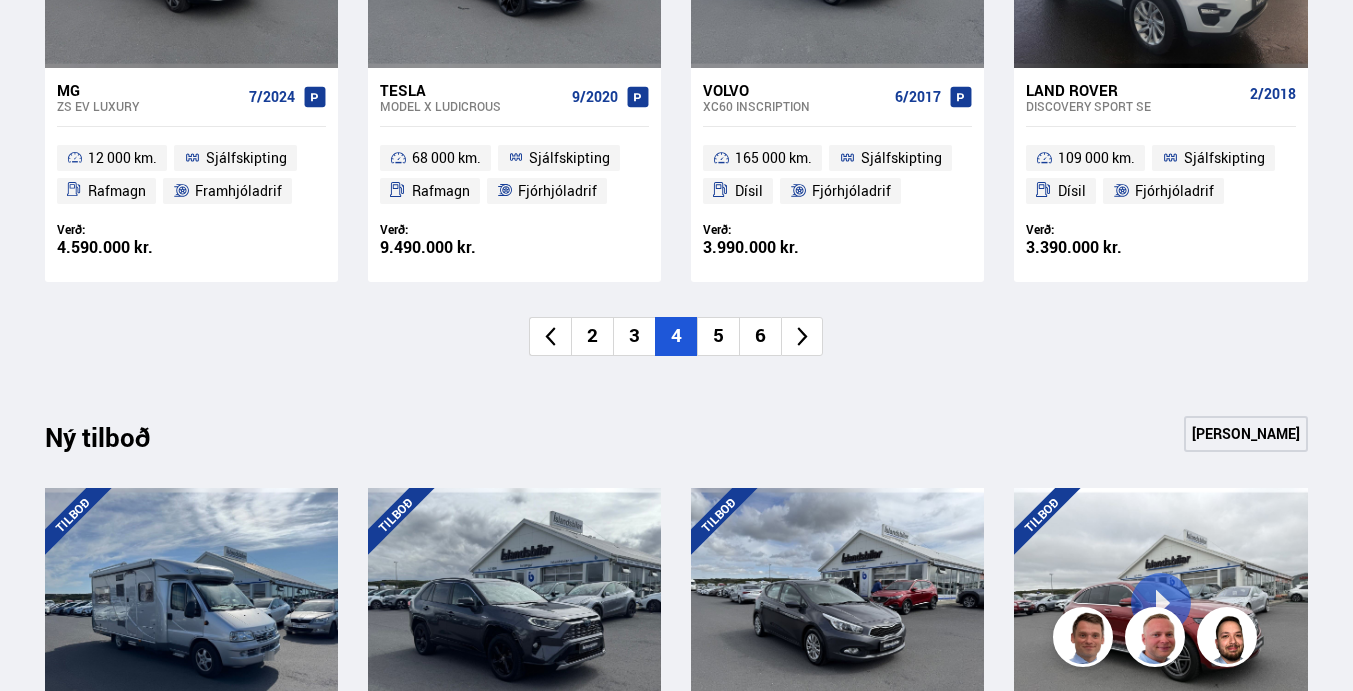 scroll, scrollTop: 1600, scrollLeft: 0, axis: vertical 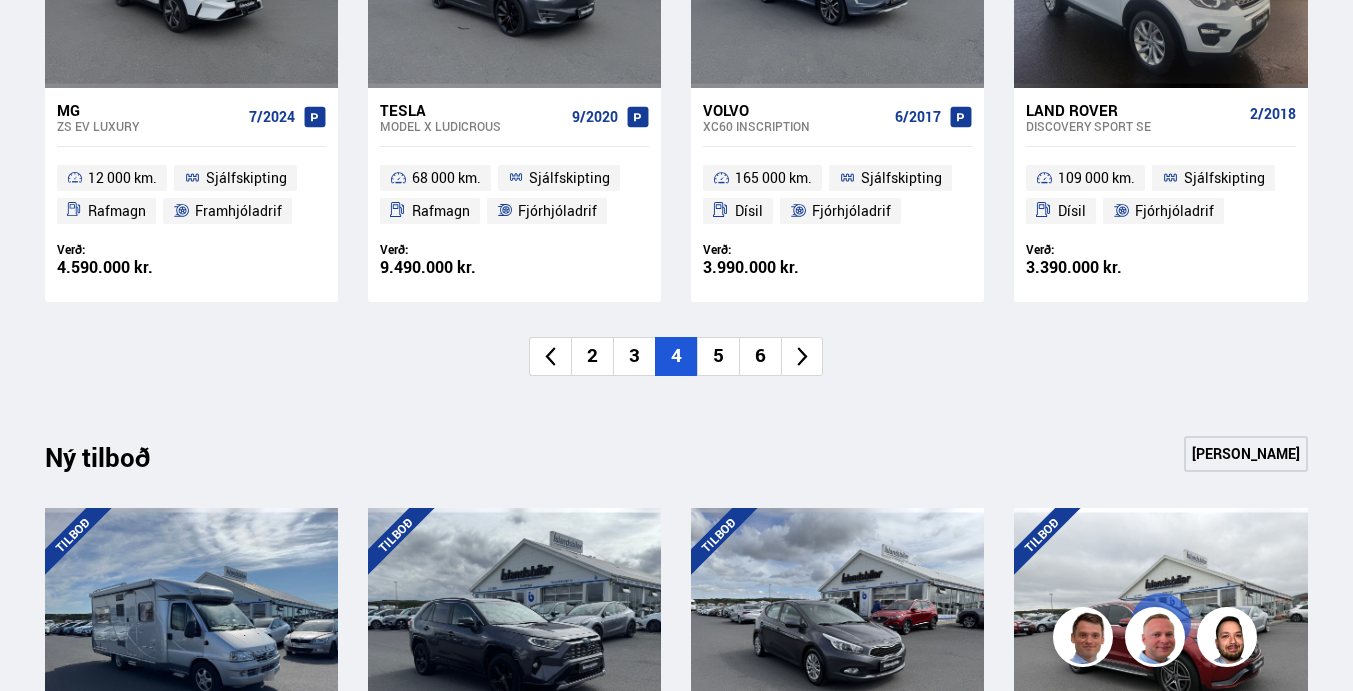 click 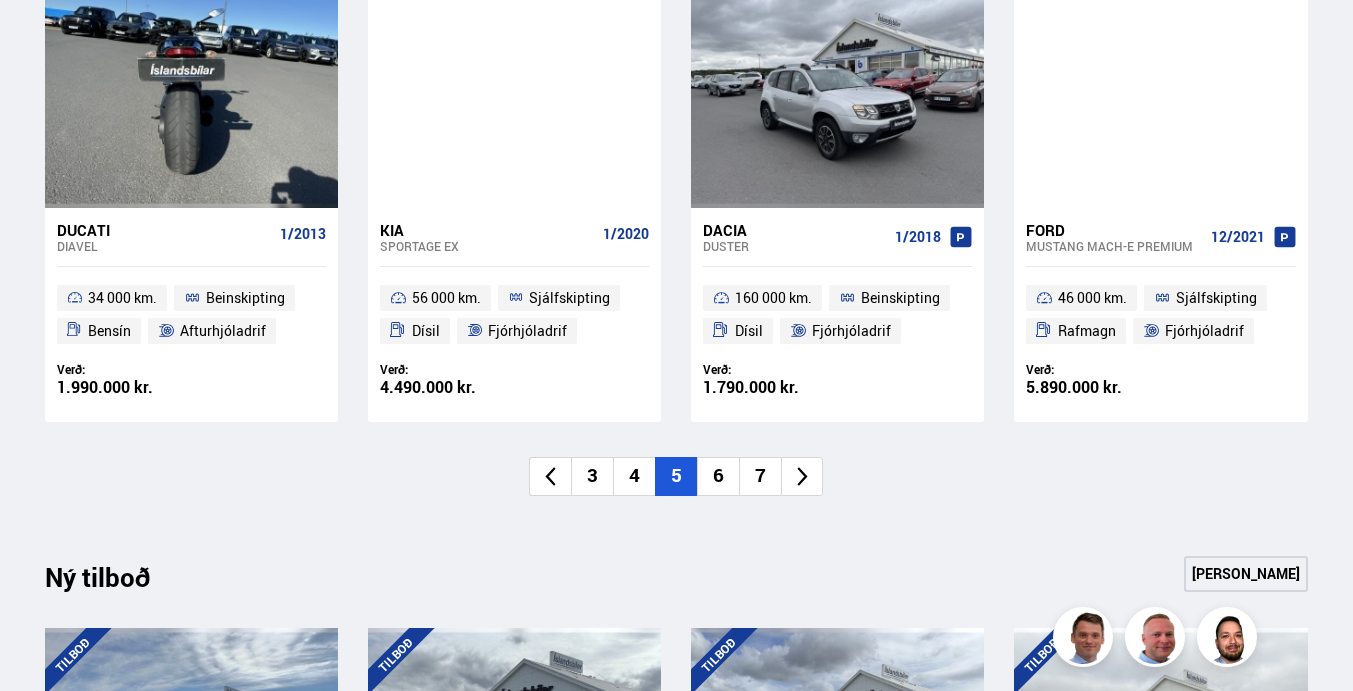 scroll, scrollTop: 1600, scrollLeft: 0, axis: vertical 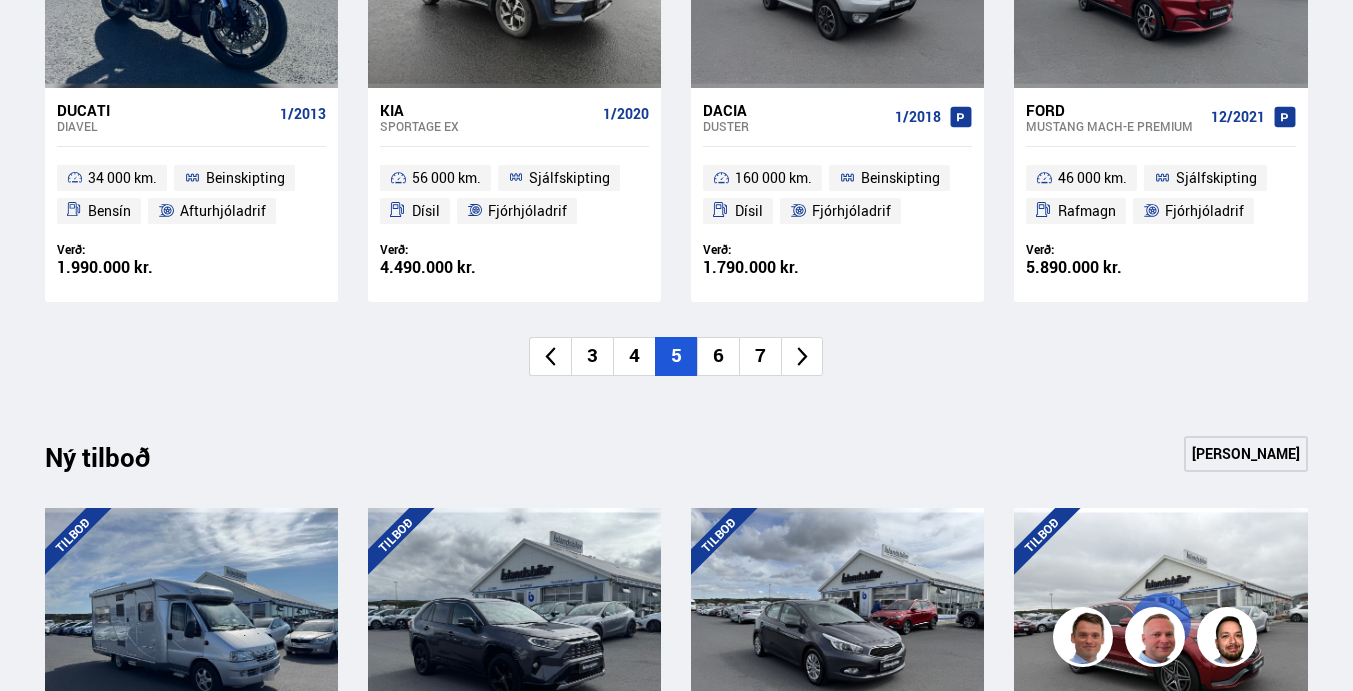 click 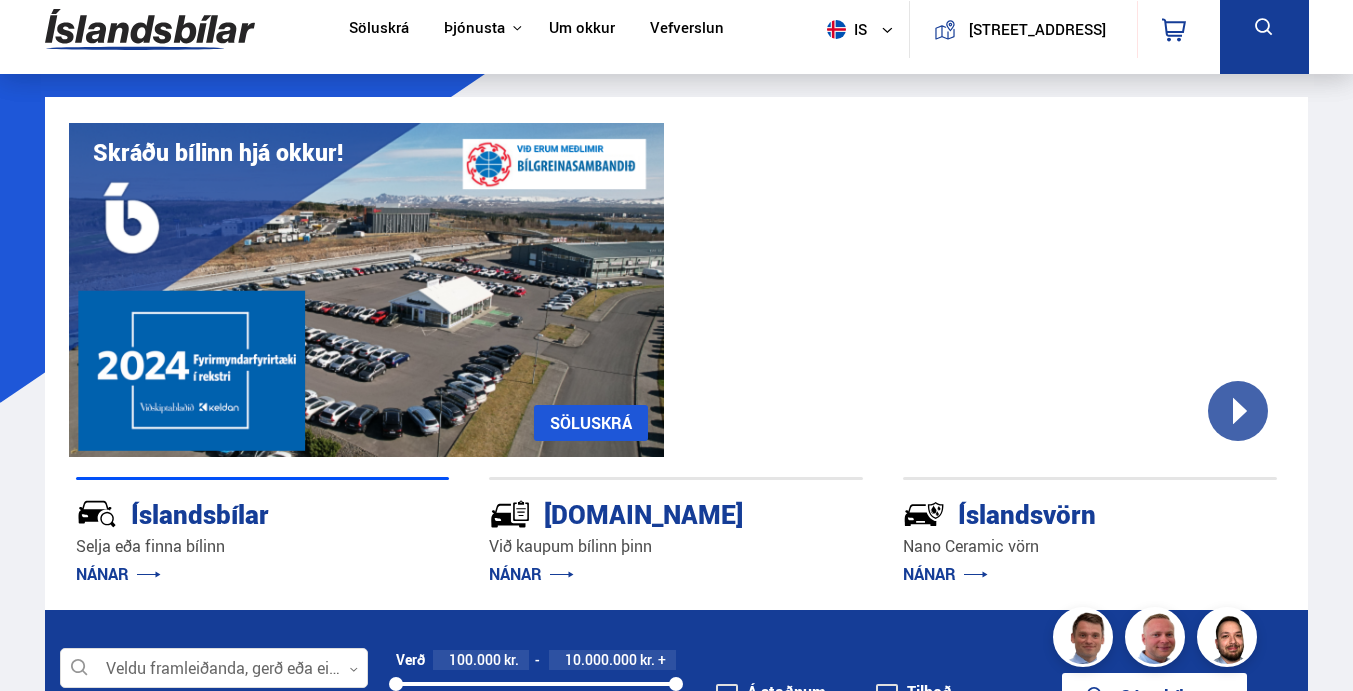 scroll, scrollTop: 200, scrollLeft: 0, axis: vertical 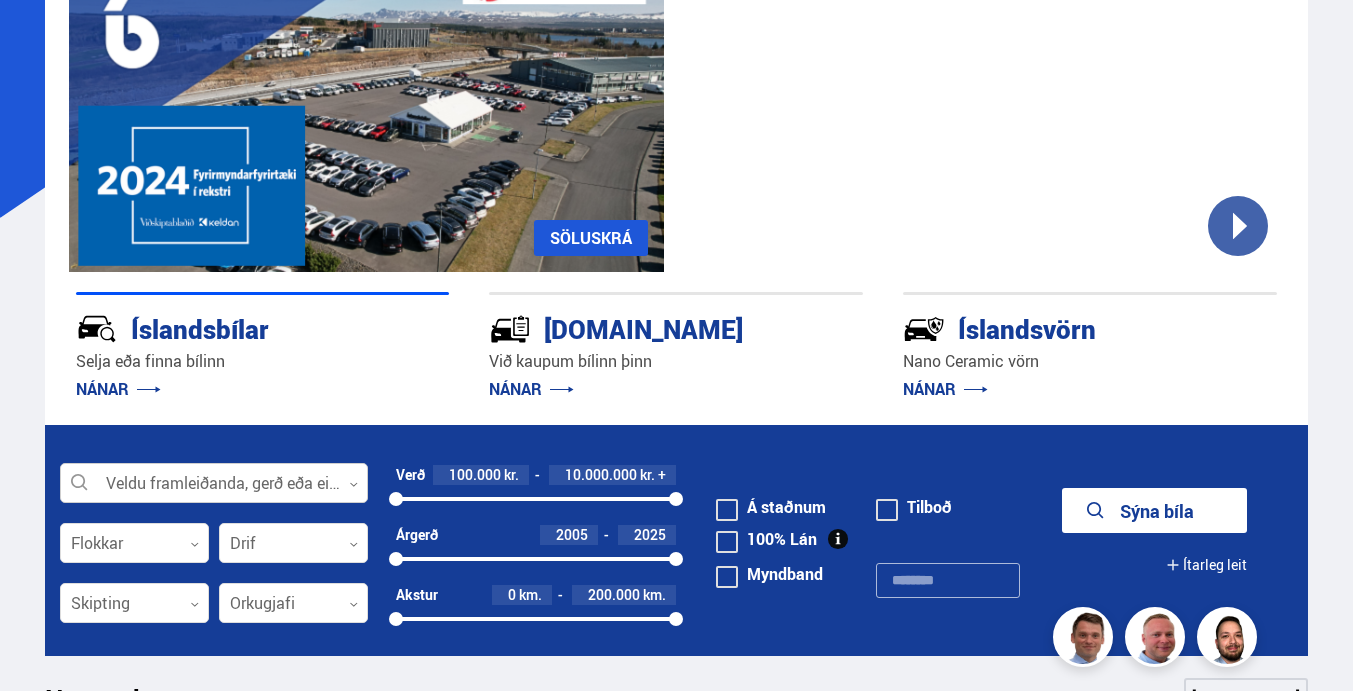 click at bounding box center [214, 484] 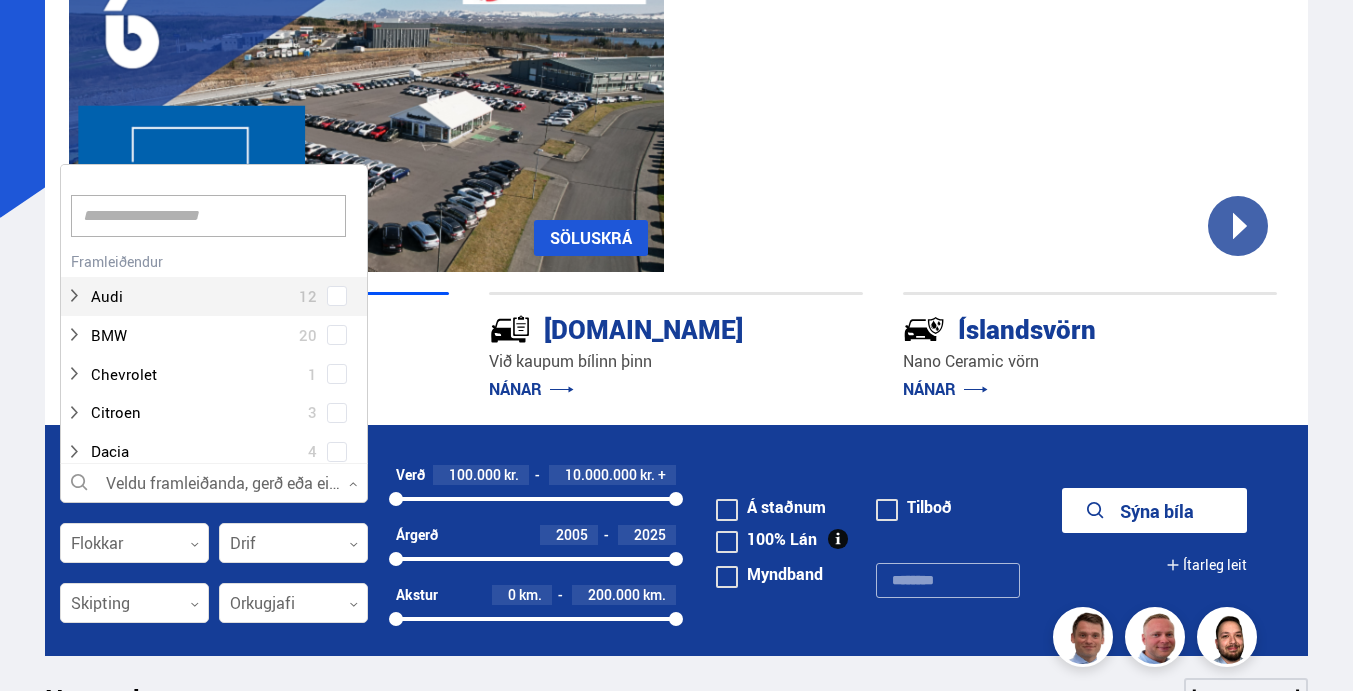 scroll, scrollTop: 302, scrollLeft: 313, axis: both 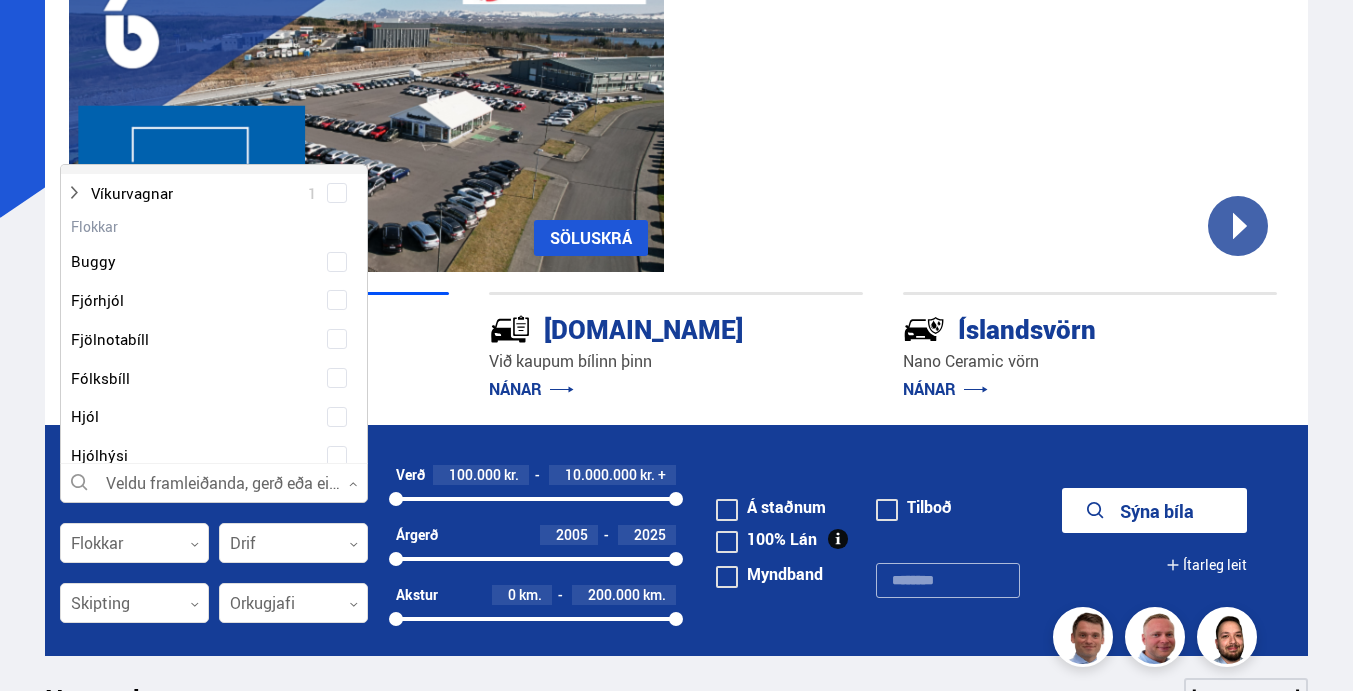click at bounding box center [194, 154] 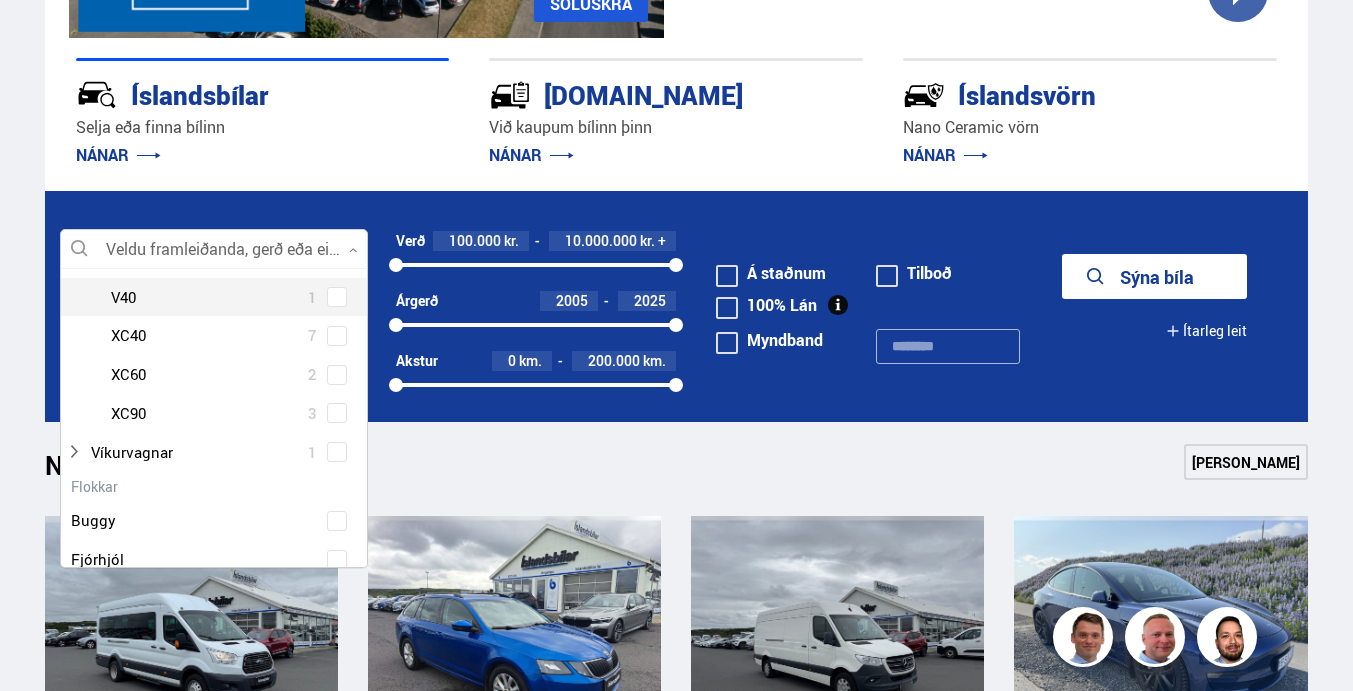 scroll, scrollTop: 500, scrollLeft: 0, axis: vertical 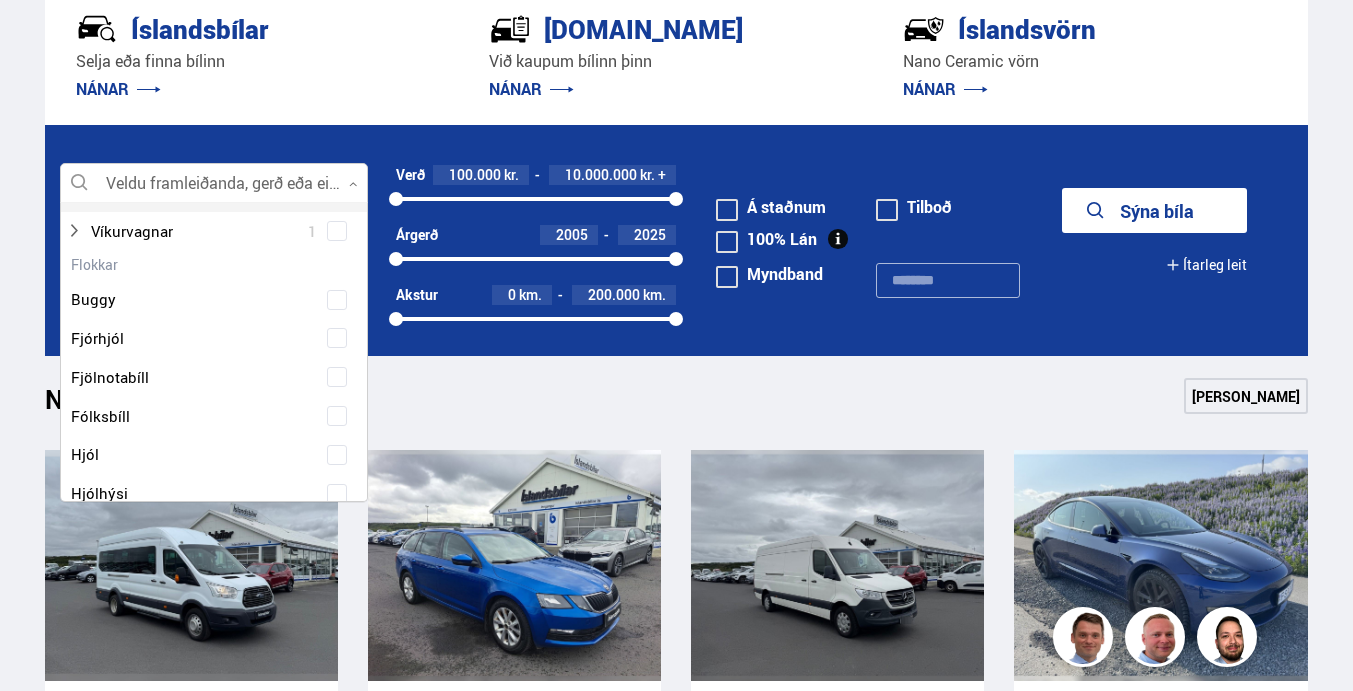 click at bounding box center [194, 192] 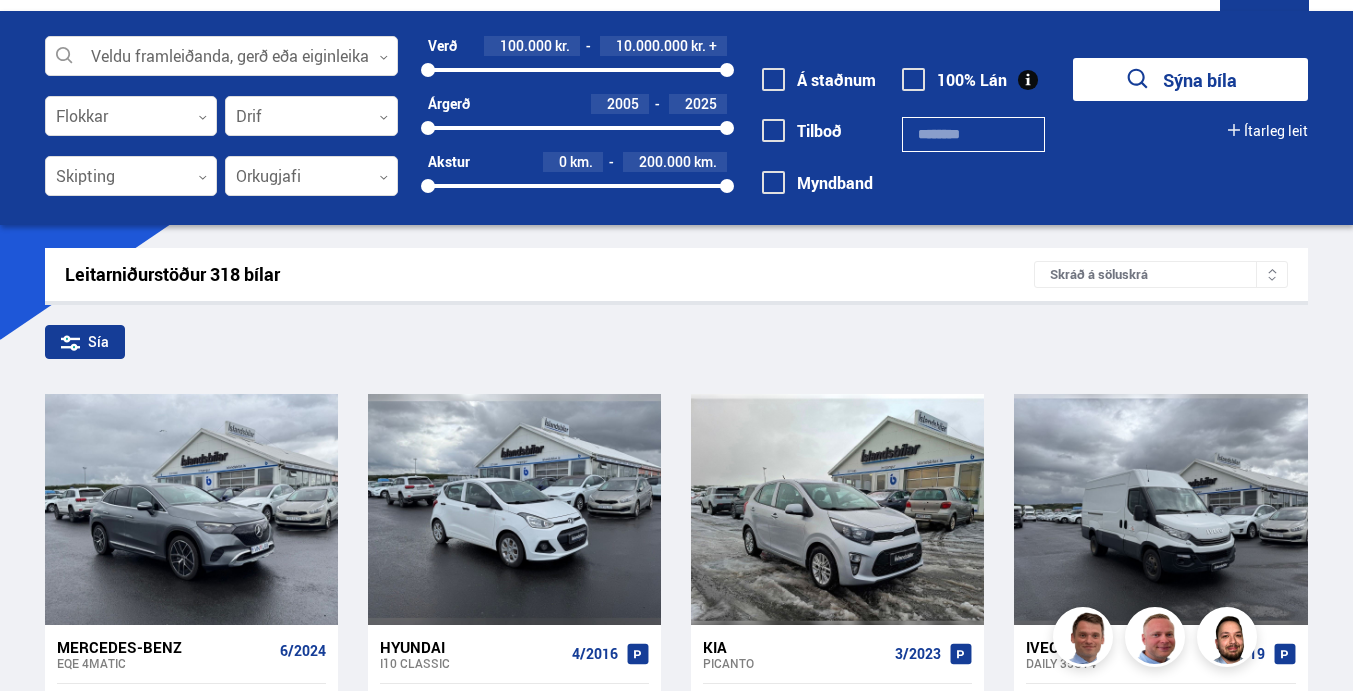 scroll, scrollTop: 0, scrollLeft: 0, axis: both 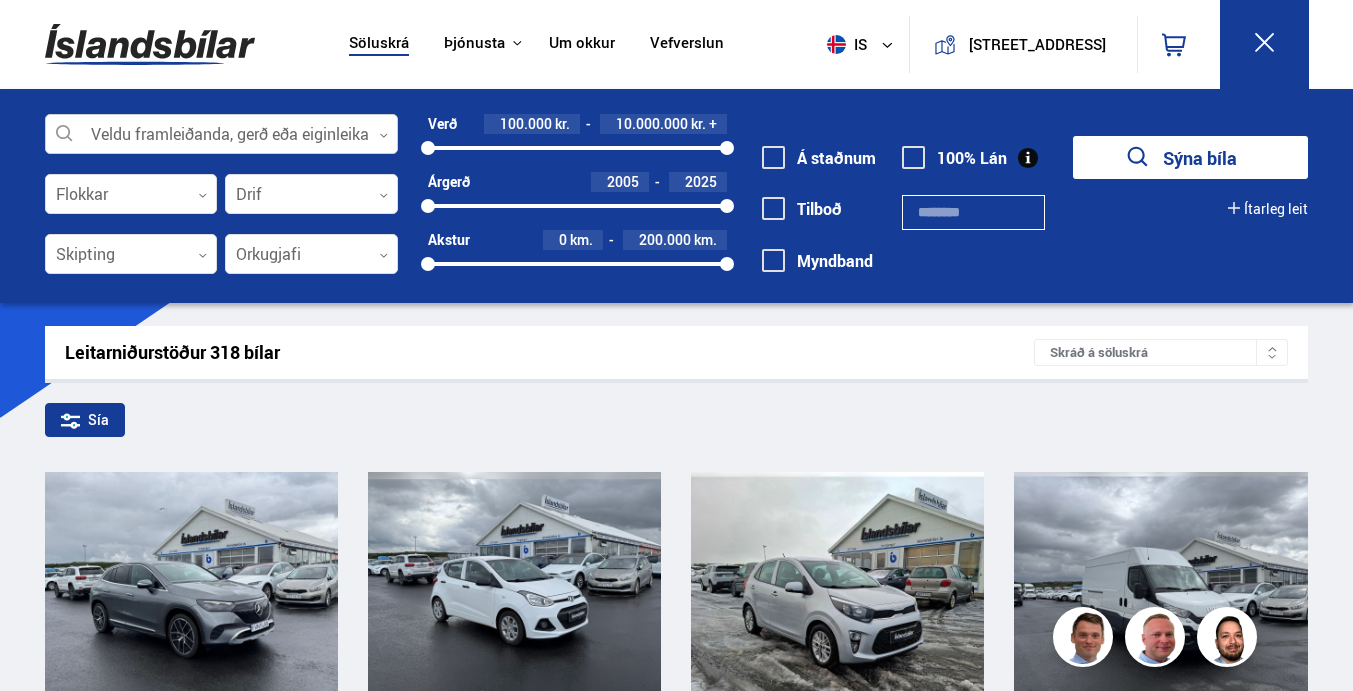 click at bounding box center [222, 135] 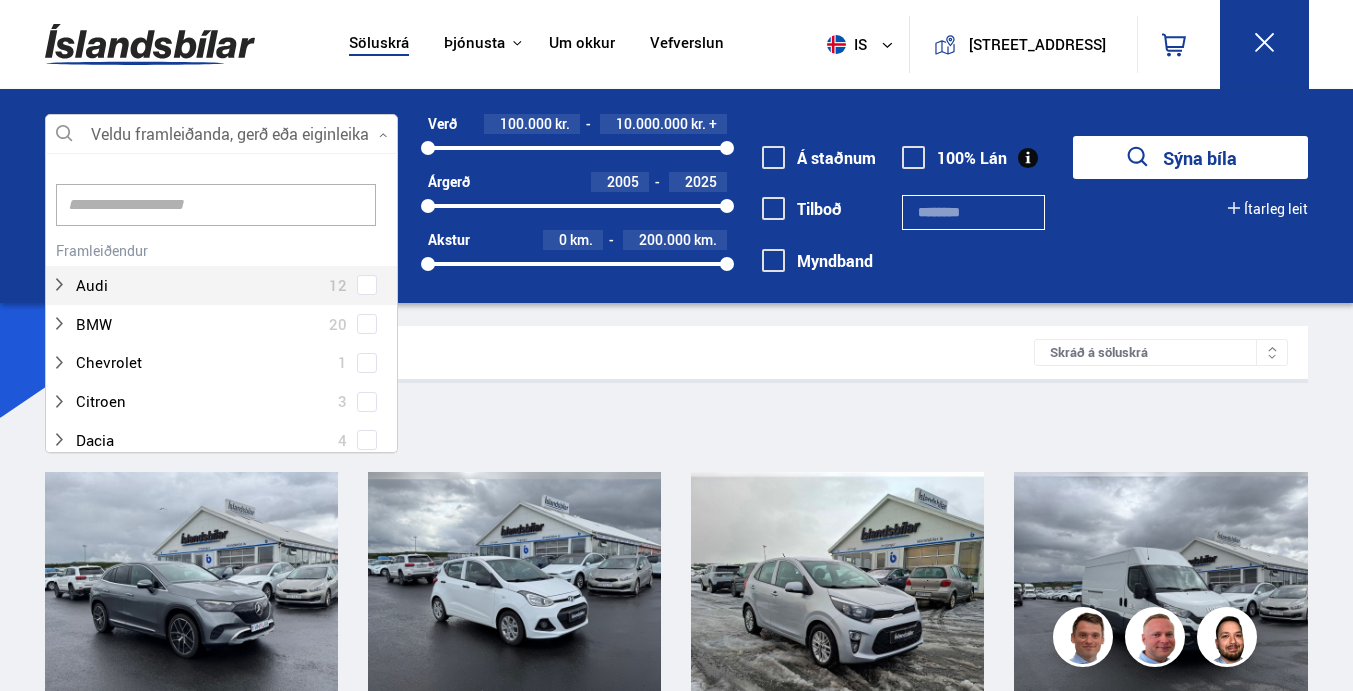scroll, scrollTop: 302, scrollLeft: 359, axis: both 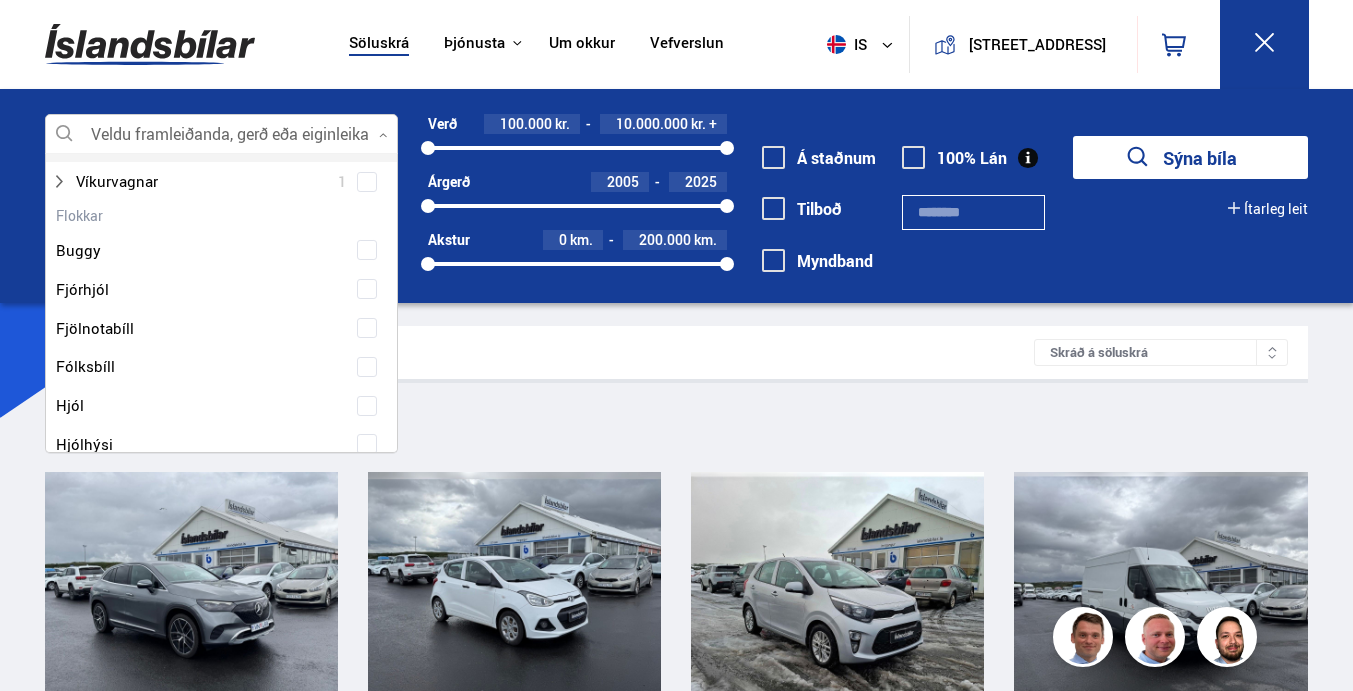 click at bounding box center [367, 143] 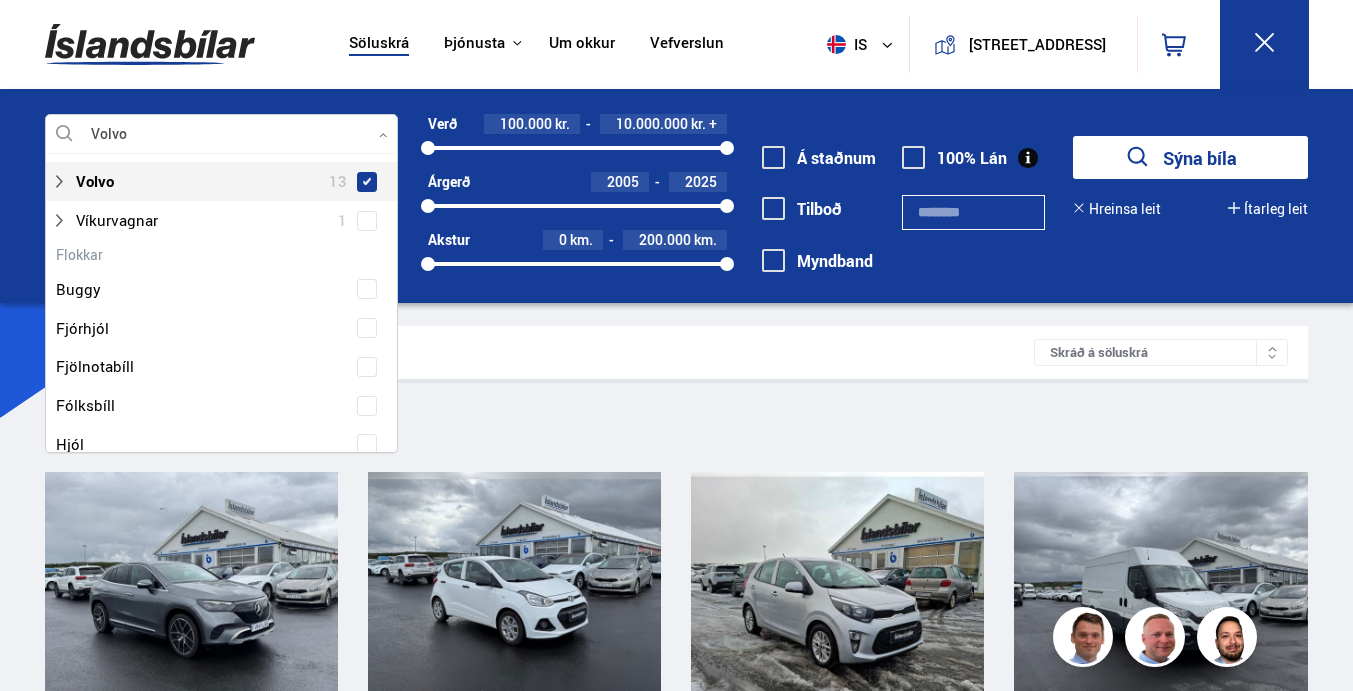scroll, scrollTop: 1546, scrollLeft: 0, axis: vertical 